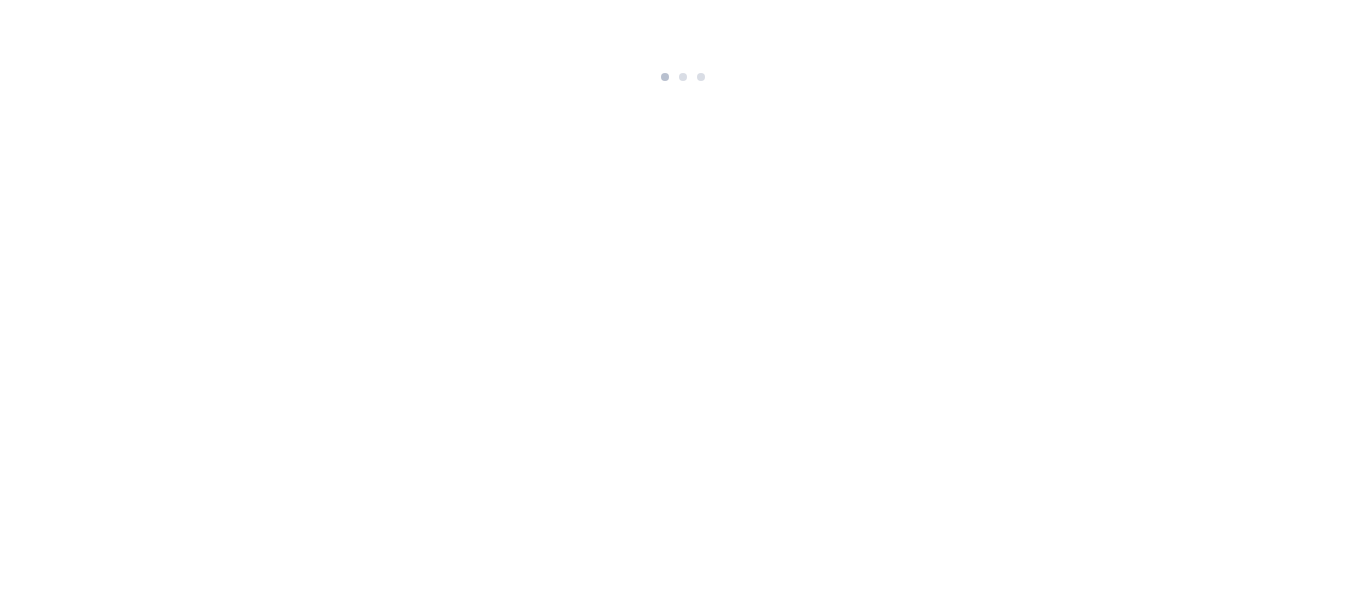 scroll, scrollTop: 0, scrollLeft: 0, axis: both 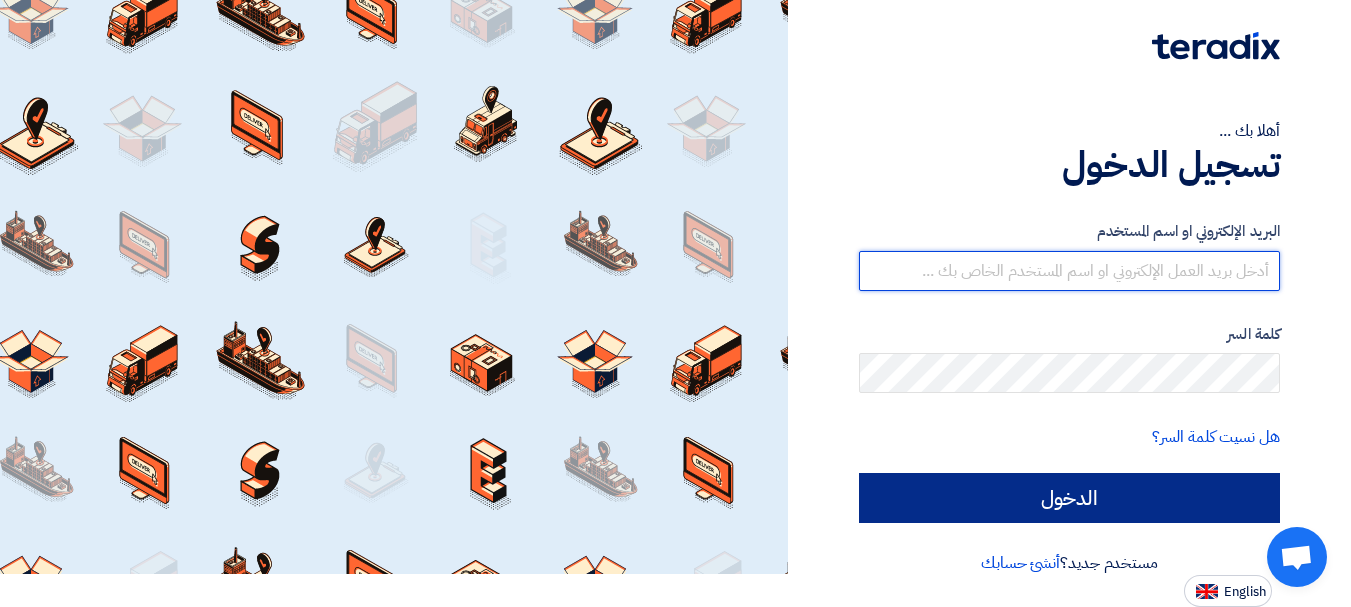 type on "[EMAIL]" 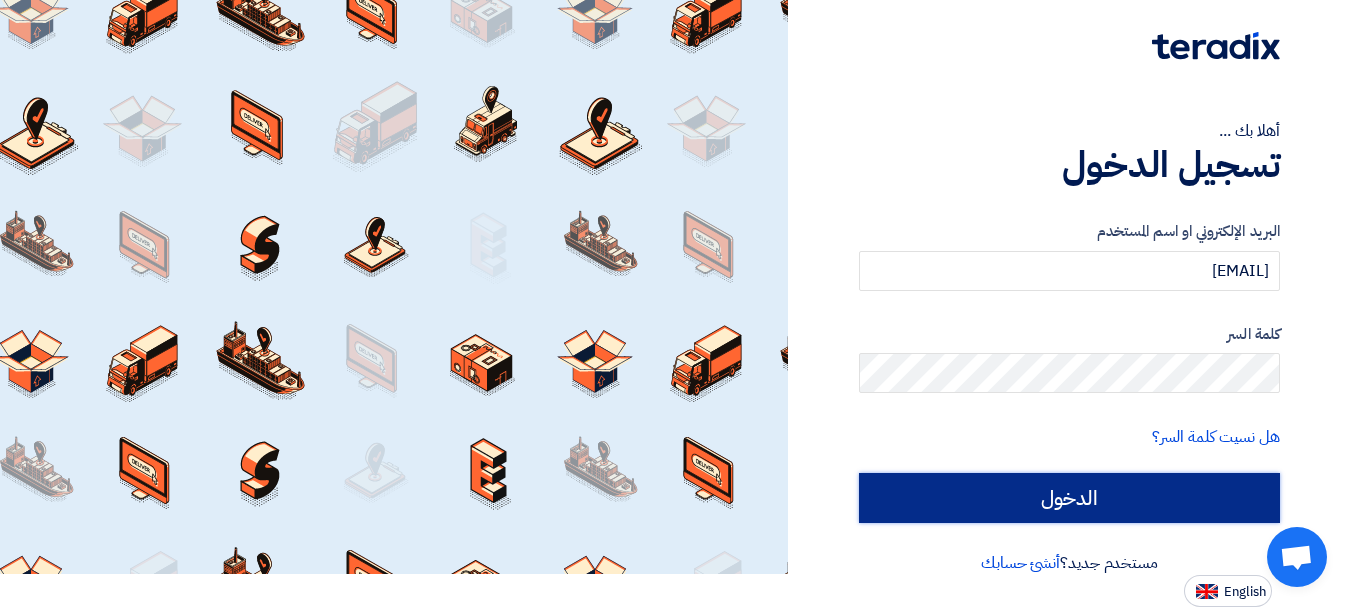 click on "الدخول" 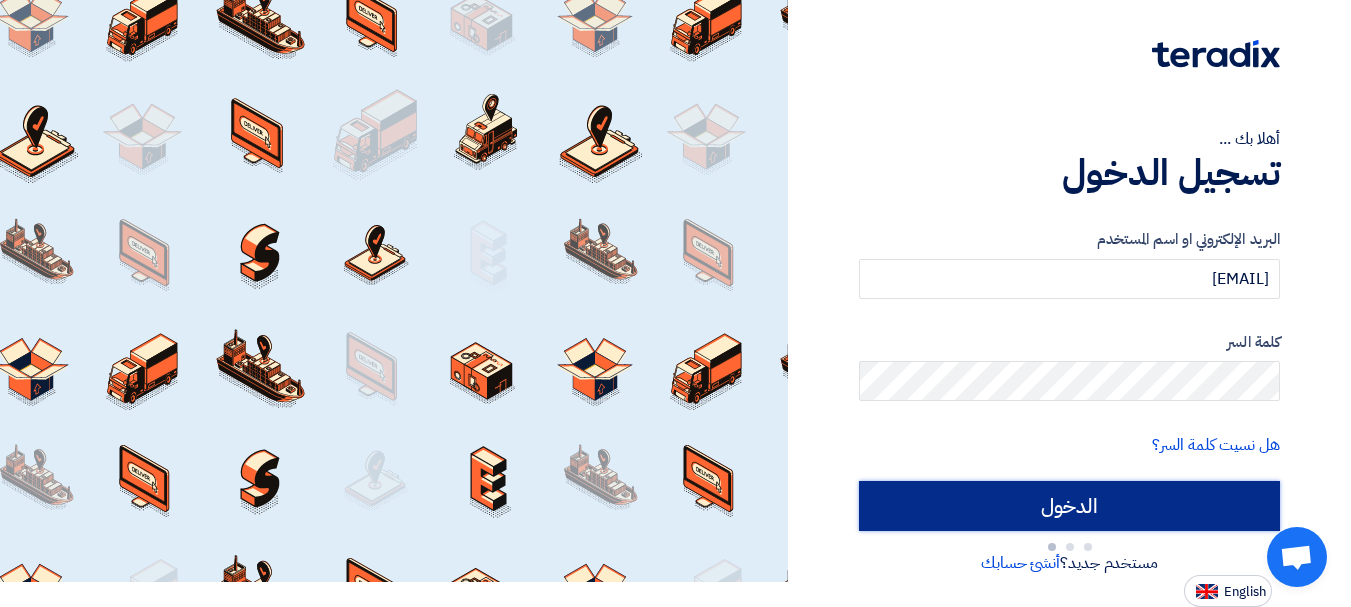 type on "Sign in" 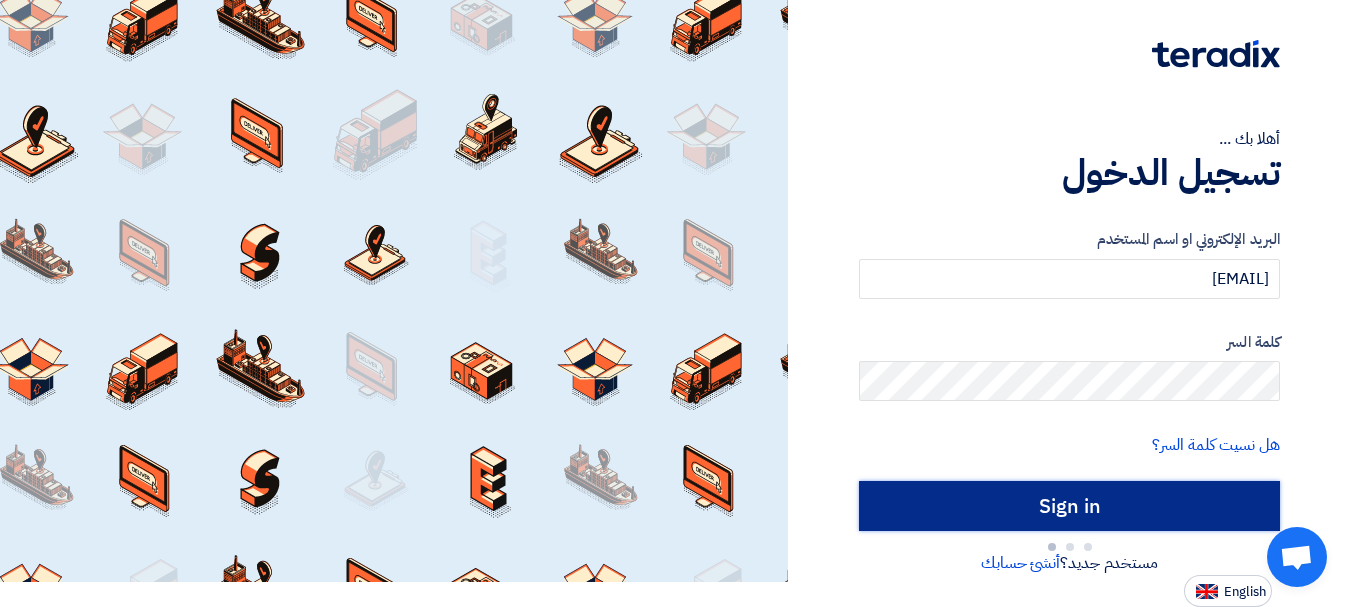 scroll, scrollTop: 5, scrollLeft: 0, axis: vertical 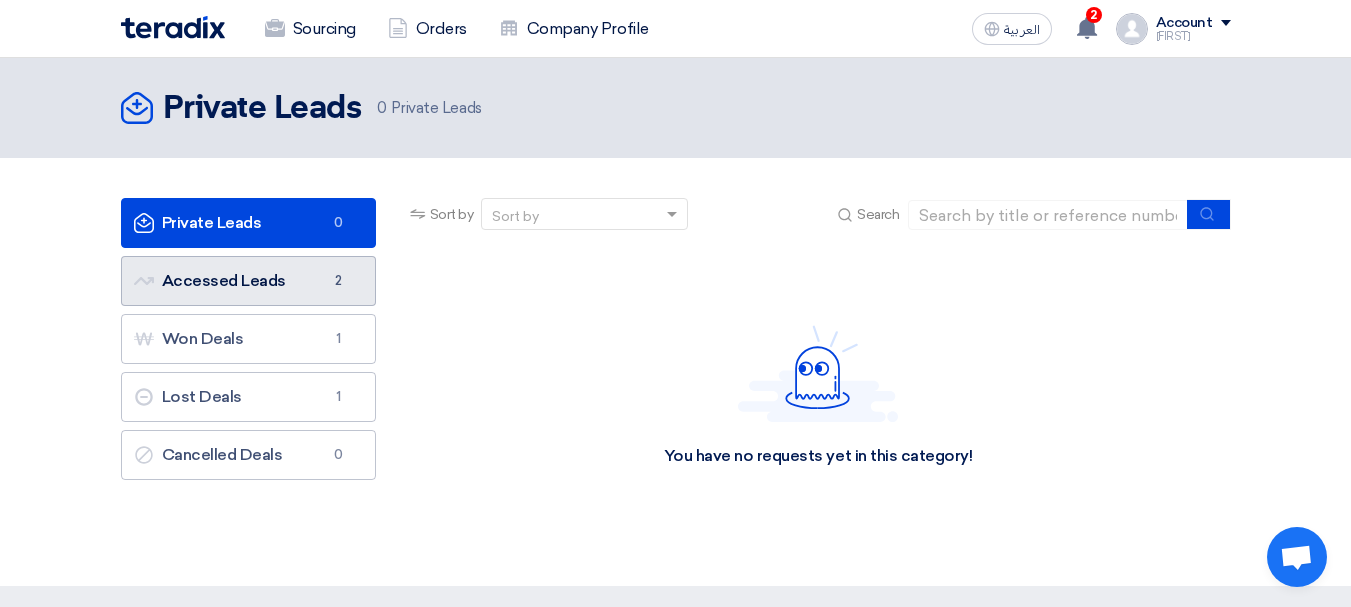 click on "Accessed Leads
Accessed Leads
2" 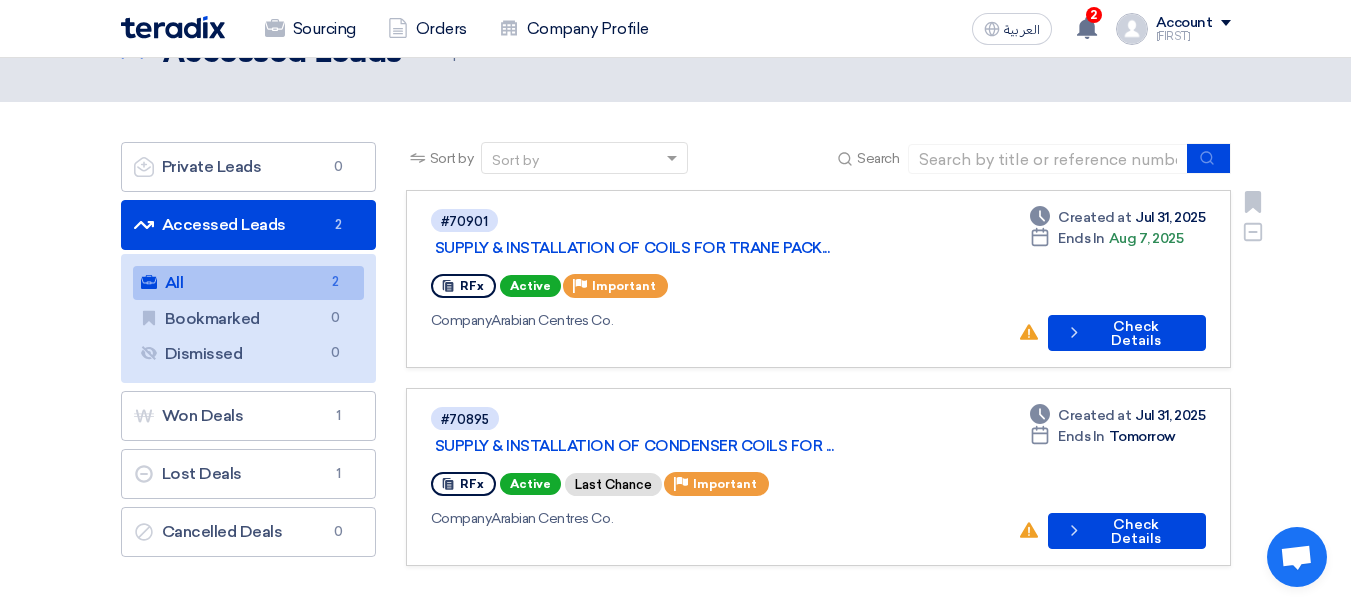 scroll, scrollTop: 100, scrollLeft: 0, axis: vertical 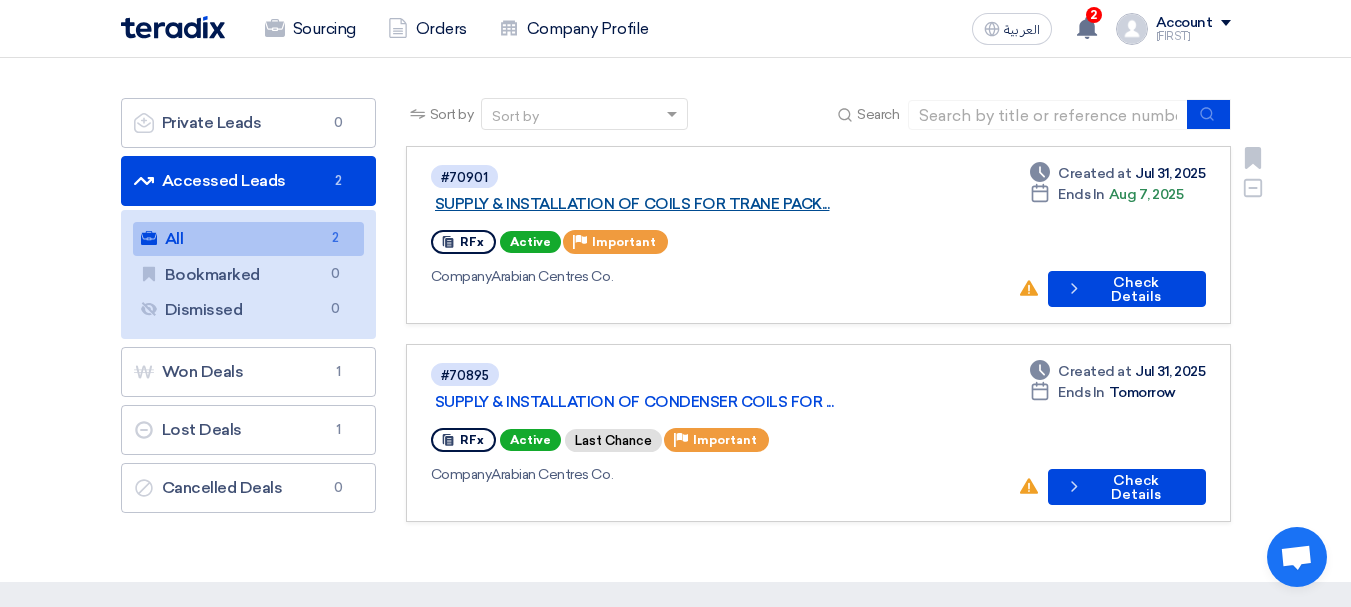 click on "SUPPLY & INSTALLATION OF COILS FOR TRANE PACK..." 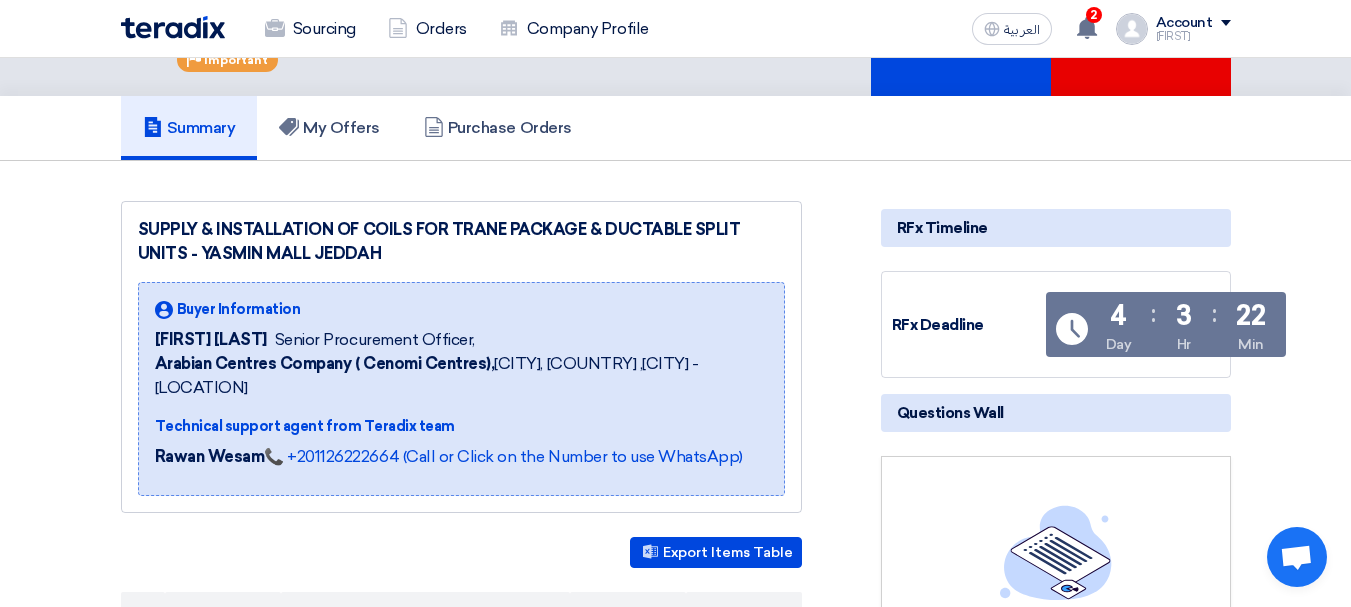 scroll, scrollTop: 0, scrollLeft: 0, axis: both 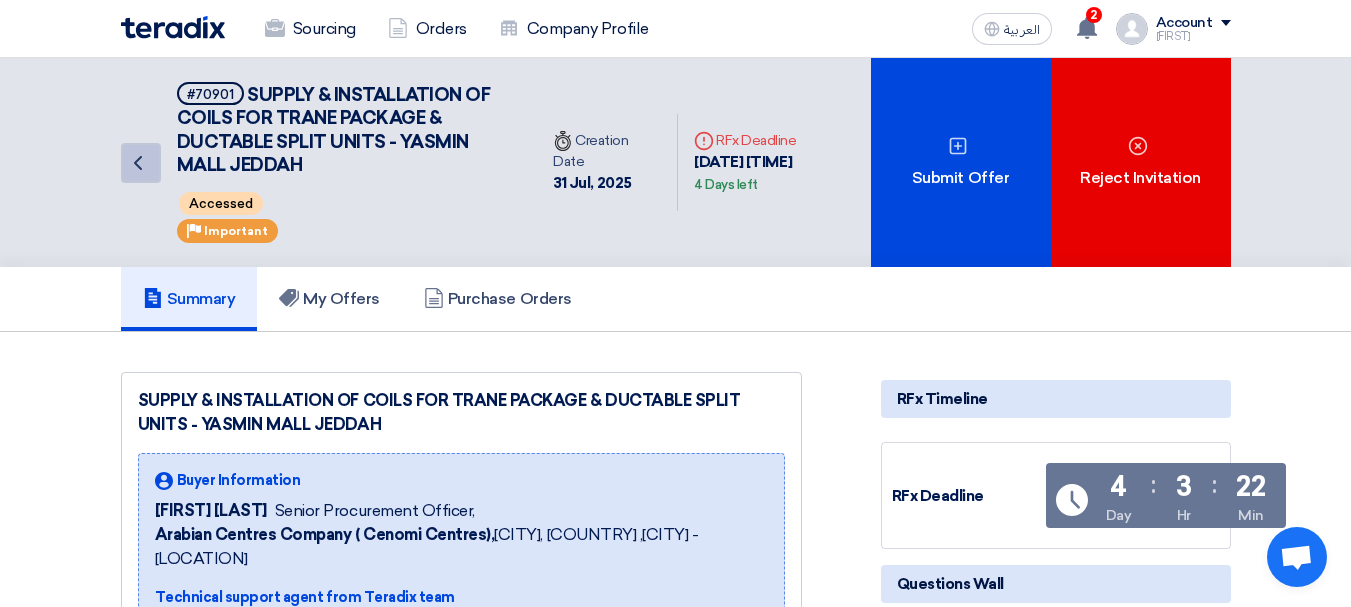 click 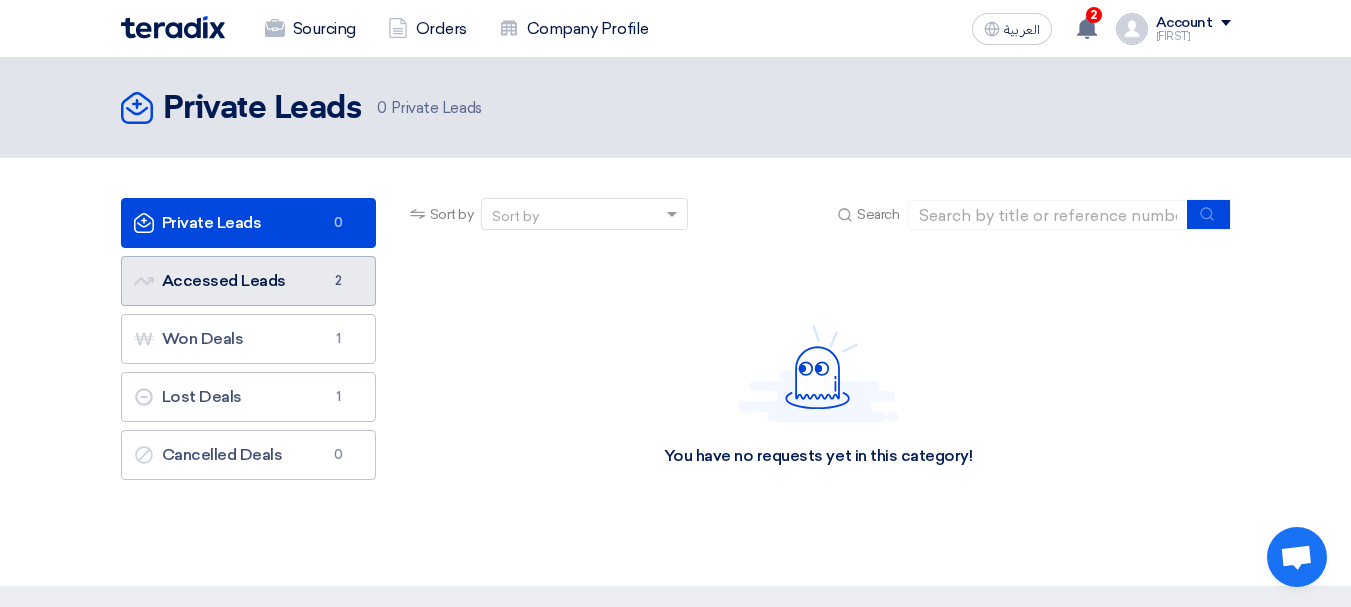click on "Accessed Leads
Accessed Leads
2" 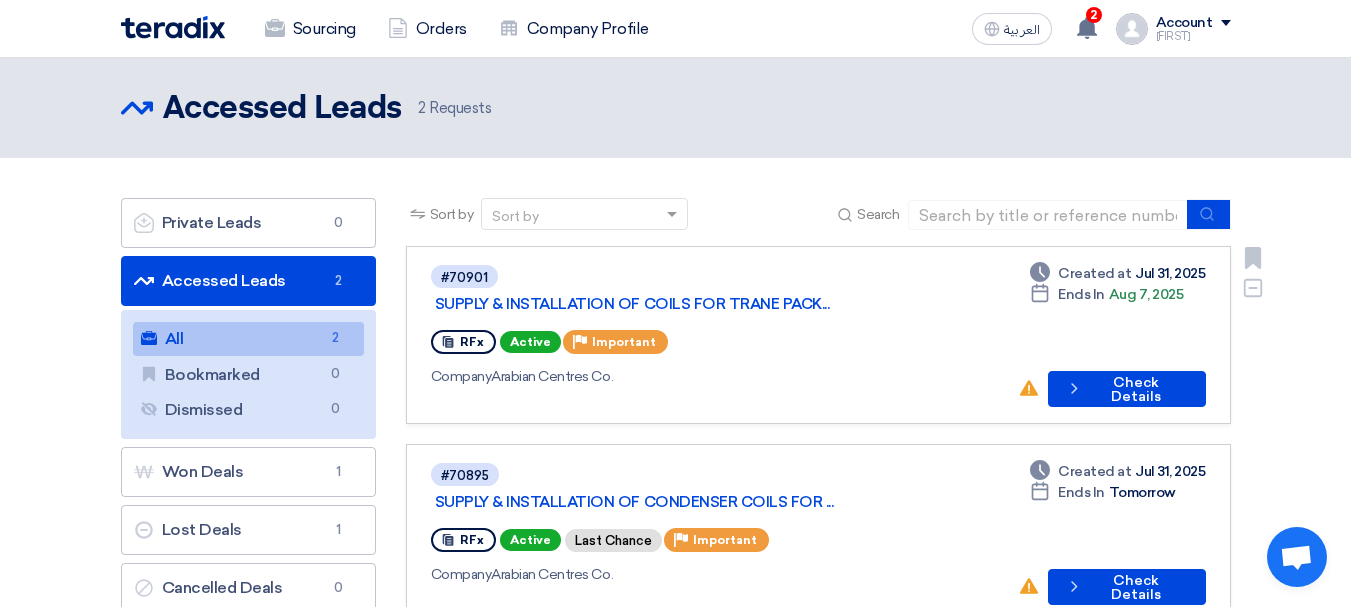 scroll, scrollTop: 200, scrollLeft: 0, axis: vertical 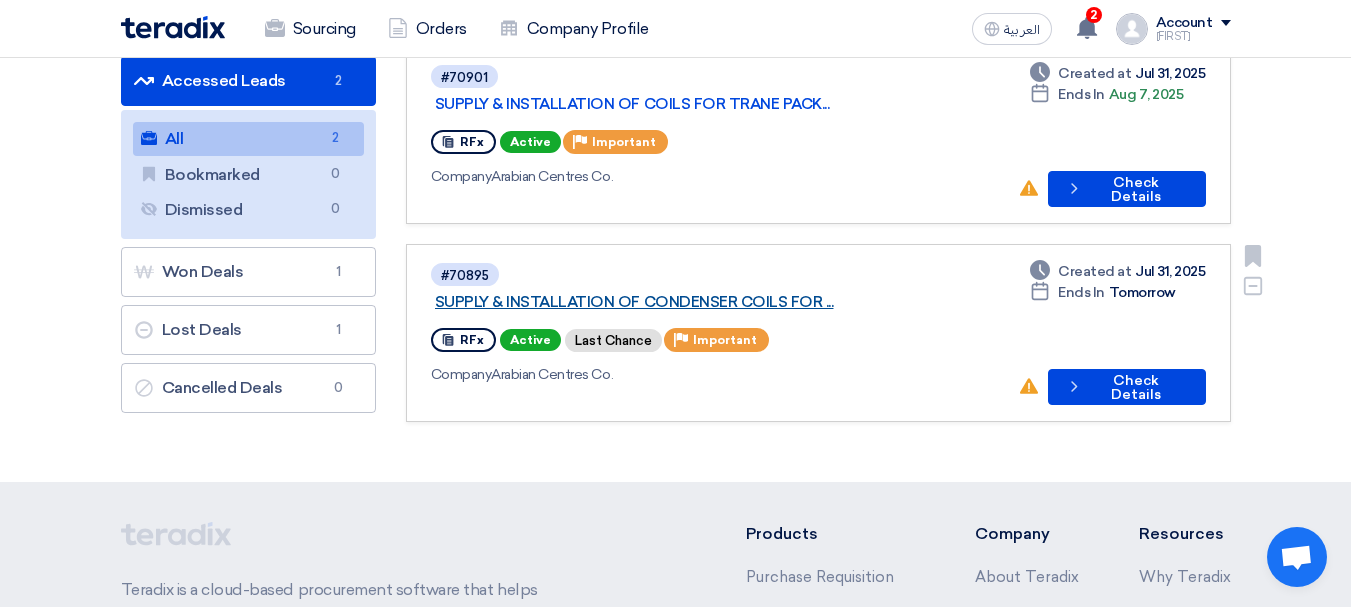 click on "SUPPLY & INSTALLATION OF CONDENSER COILS FOR ..." 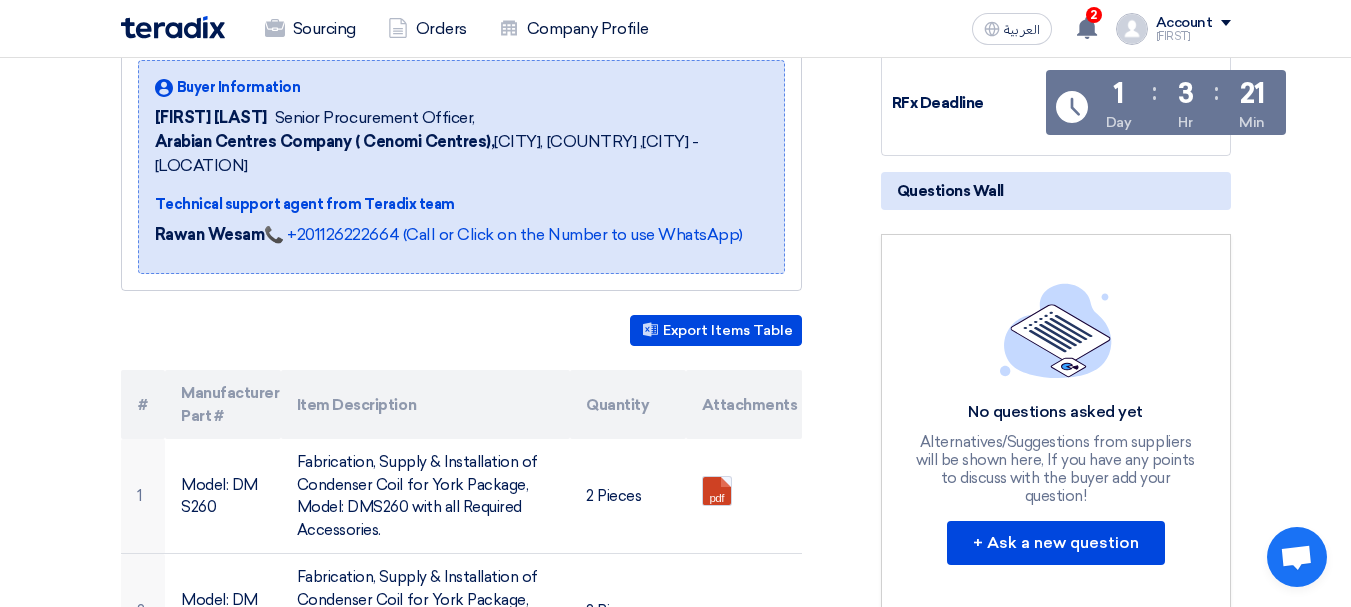 scroll, scrollTop: 600, scrollLeft: 0, axis: vertical 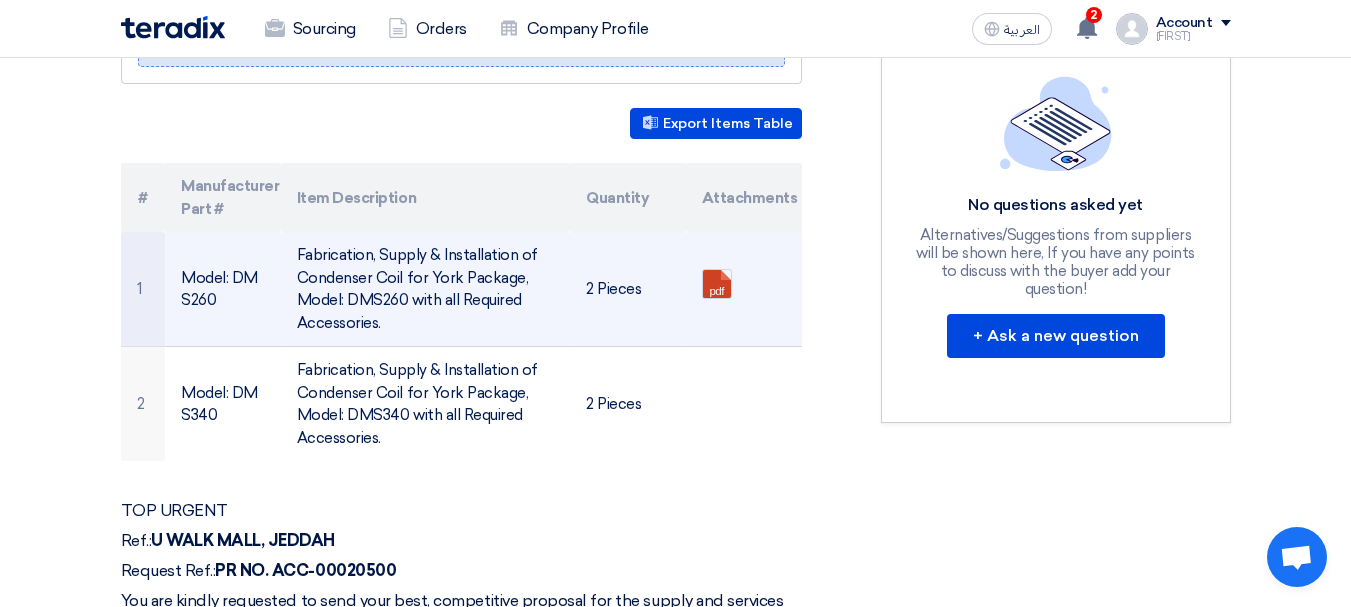 drag, startPoint x: 299, startPoint y: 253, endPoint x: 412, endPoint y: 324, distance: 133.45412 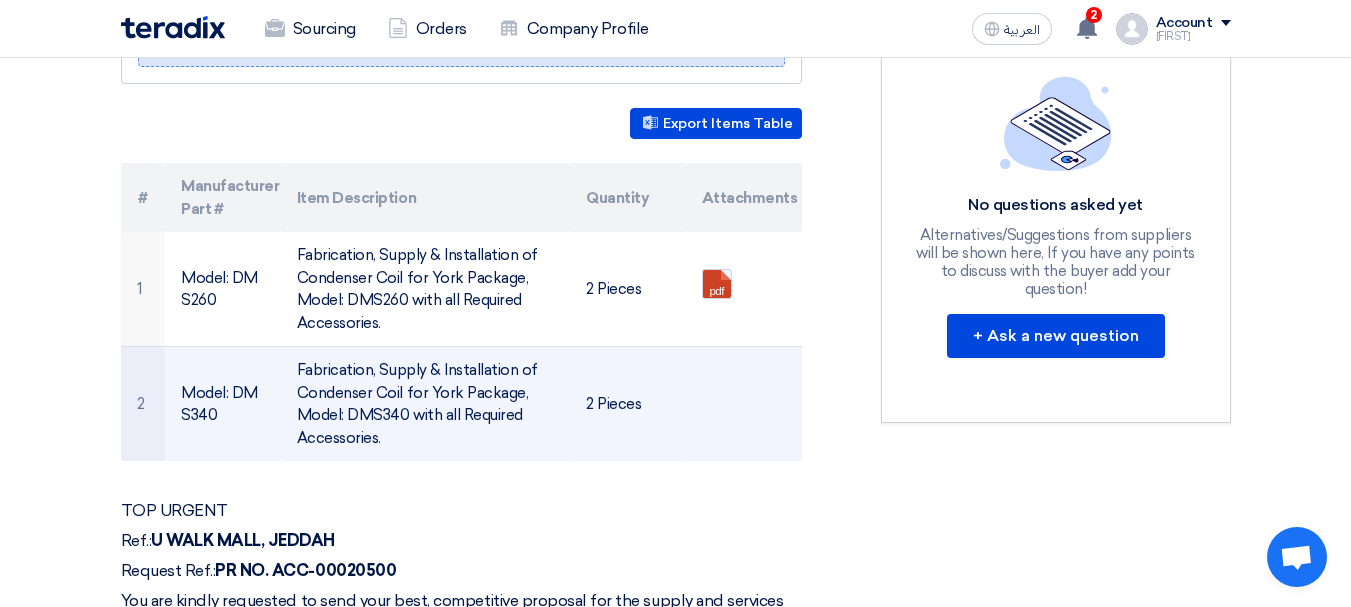 copy on "Fabrication, Supply & Installation of Condenser Coil for York Package, Model: DMS260 with all Required Accessories." 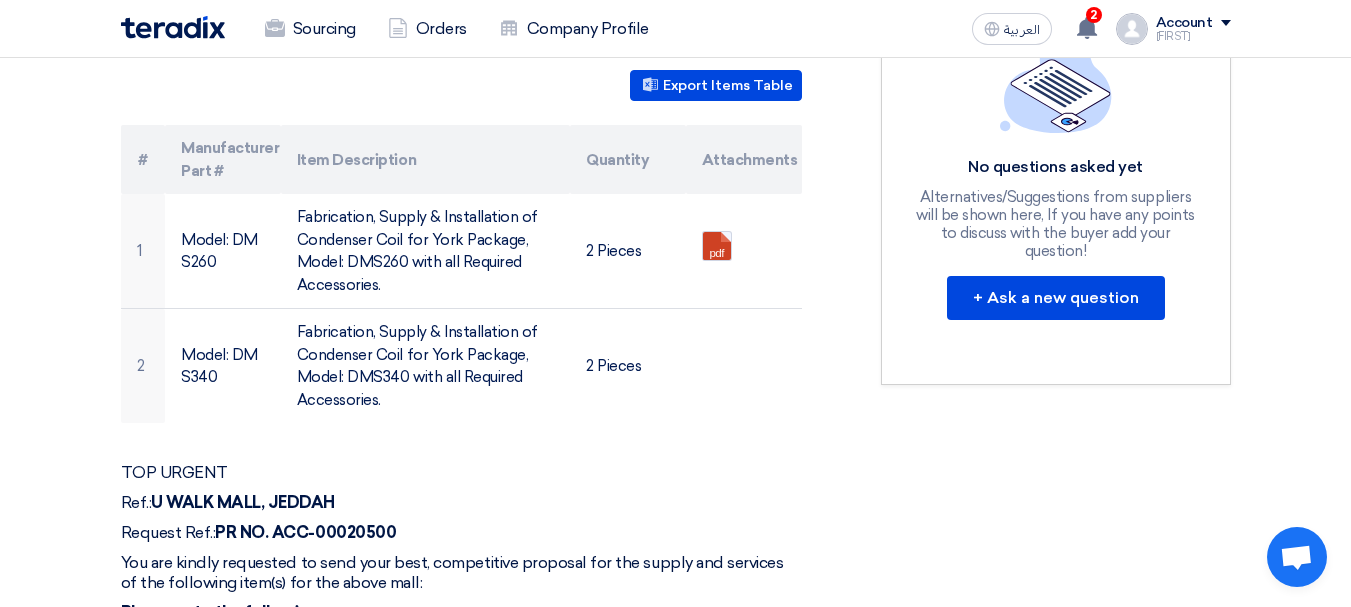 scroll, scrollTop: 700, scrollLeft: 0, axis: vertical 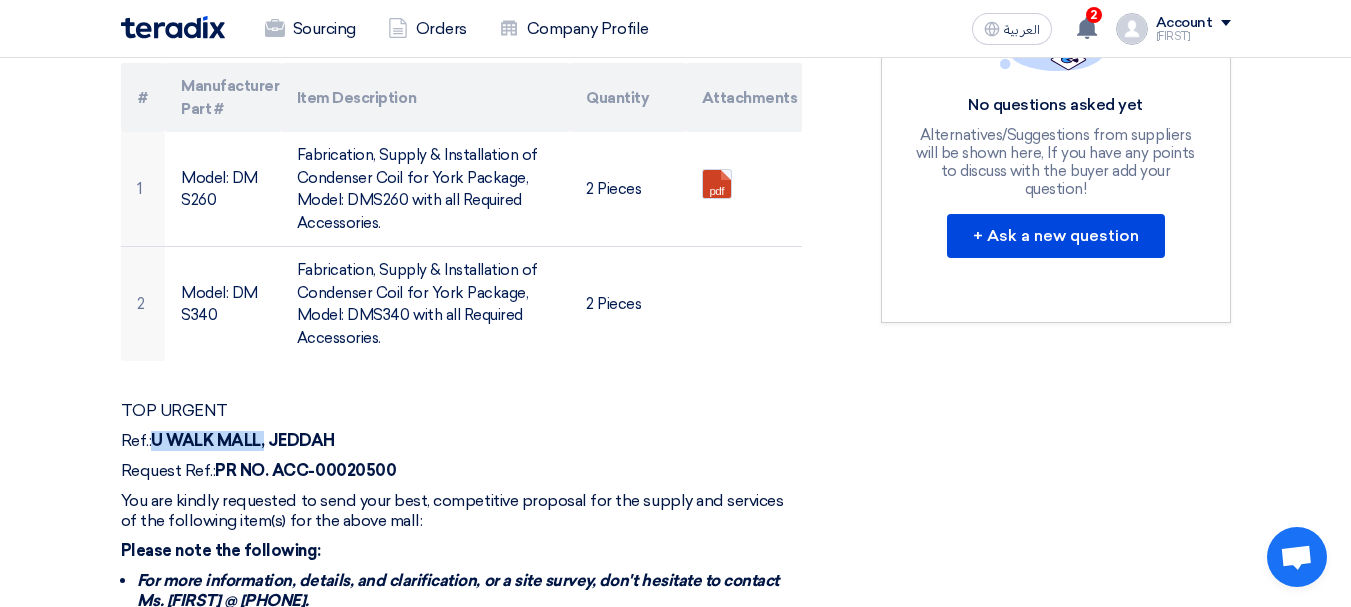 click on "U WALK MALL, JEDDAH" 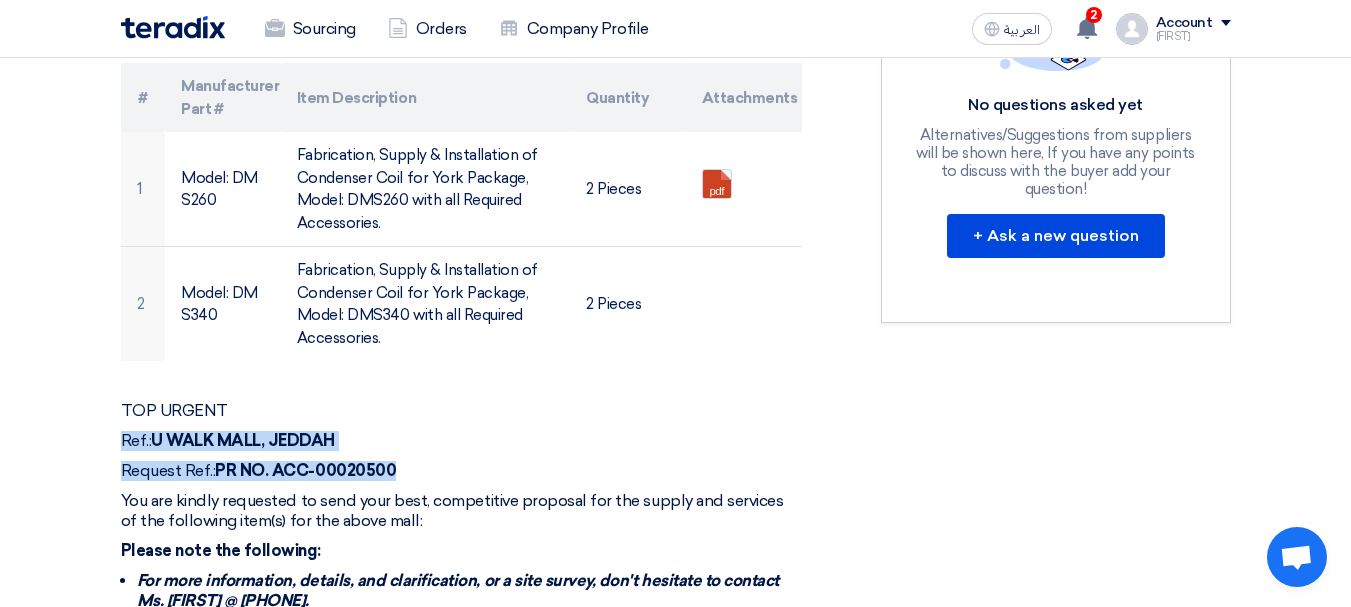 drag, startPoint x: 119, startPoint y: 440, endPoint x: 451, endPoint y: 484, distance: 334.90298 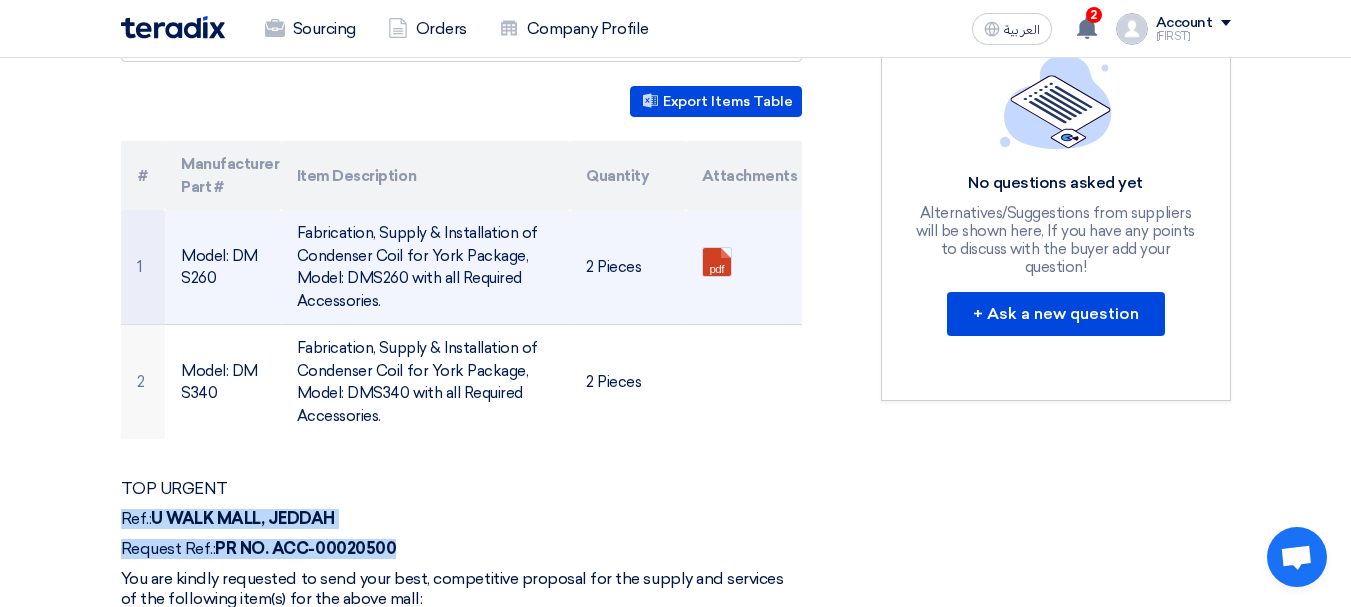 scroll, scrollTop: 600, scrollLeft: 0, axis: vertical 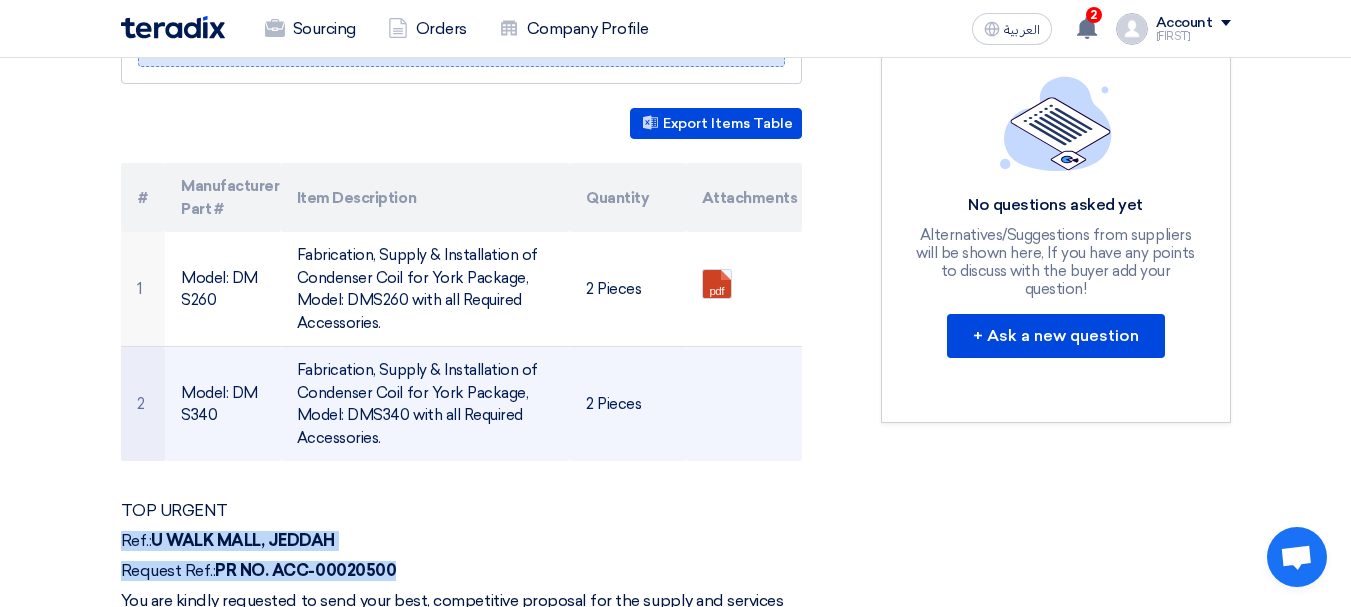 drag, startPoint x: 586, startPoint y: 402, endPoint x: 639, endPoint y: 408, distance: 53.338543 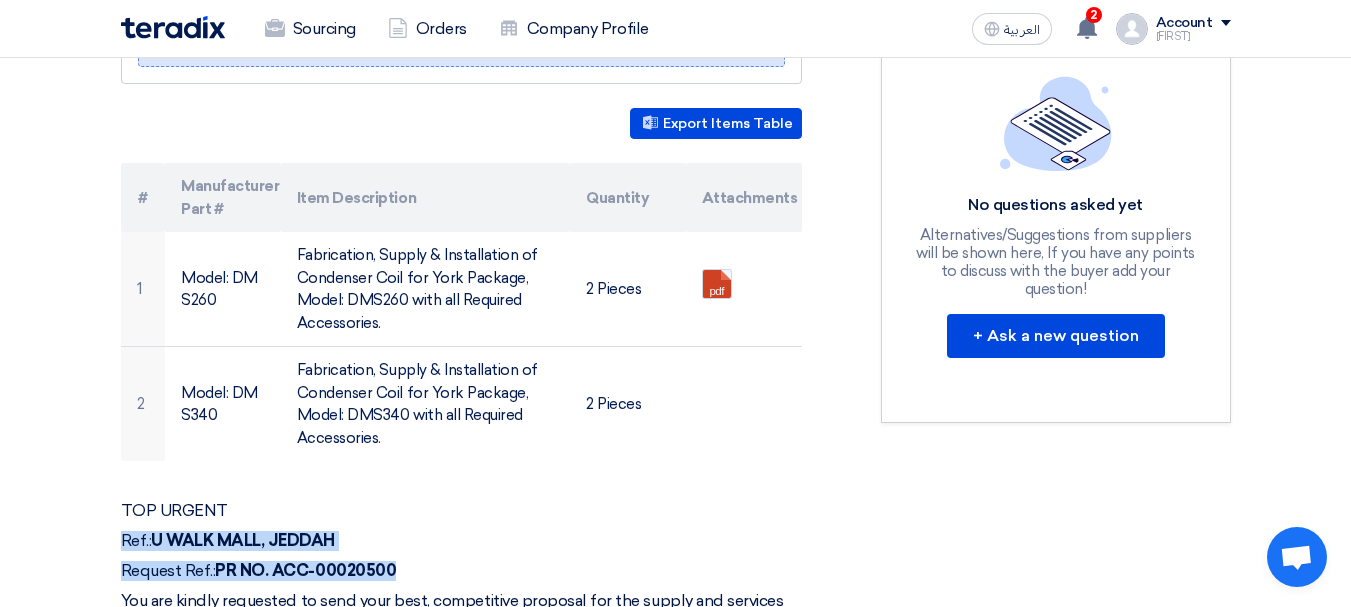 copy on "2 Pieces" 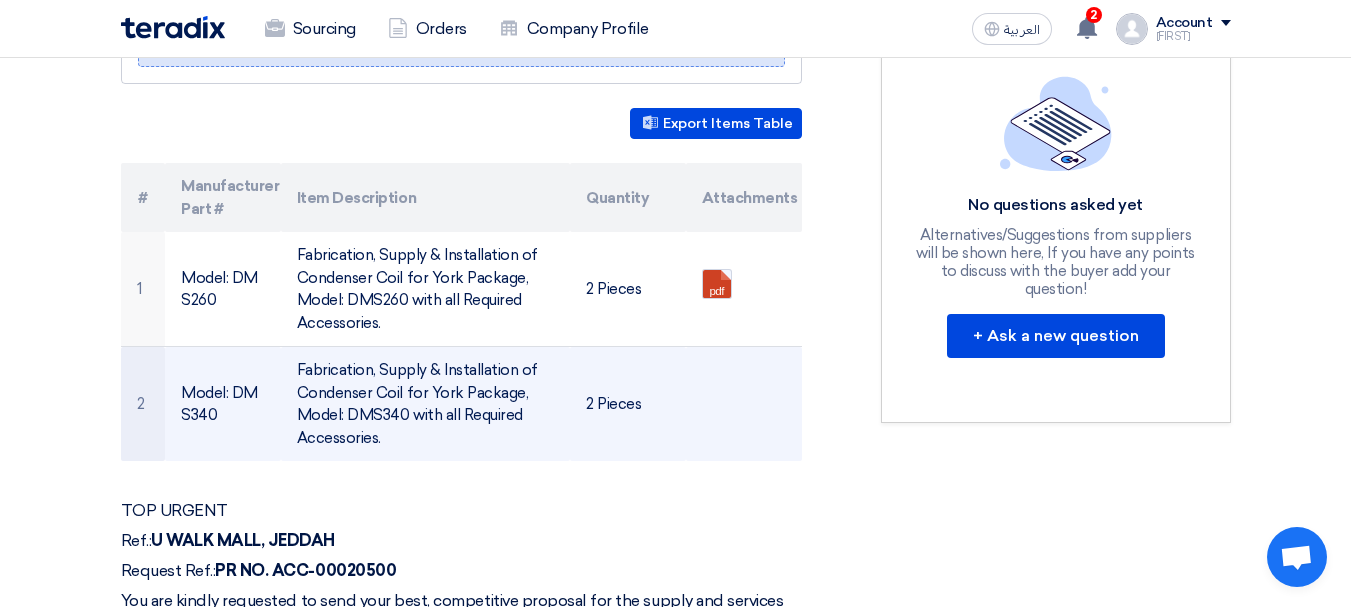 click 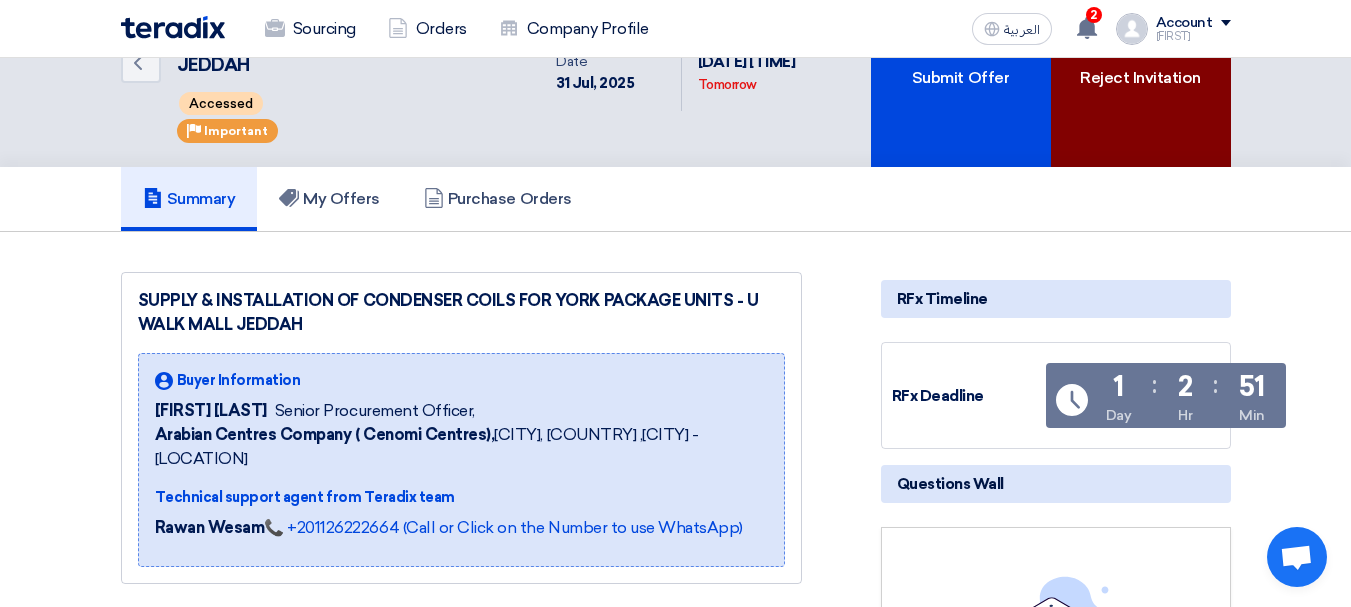 scroll, scrollTop: 0, scrollLeft: 0, axis: both 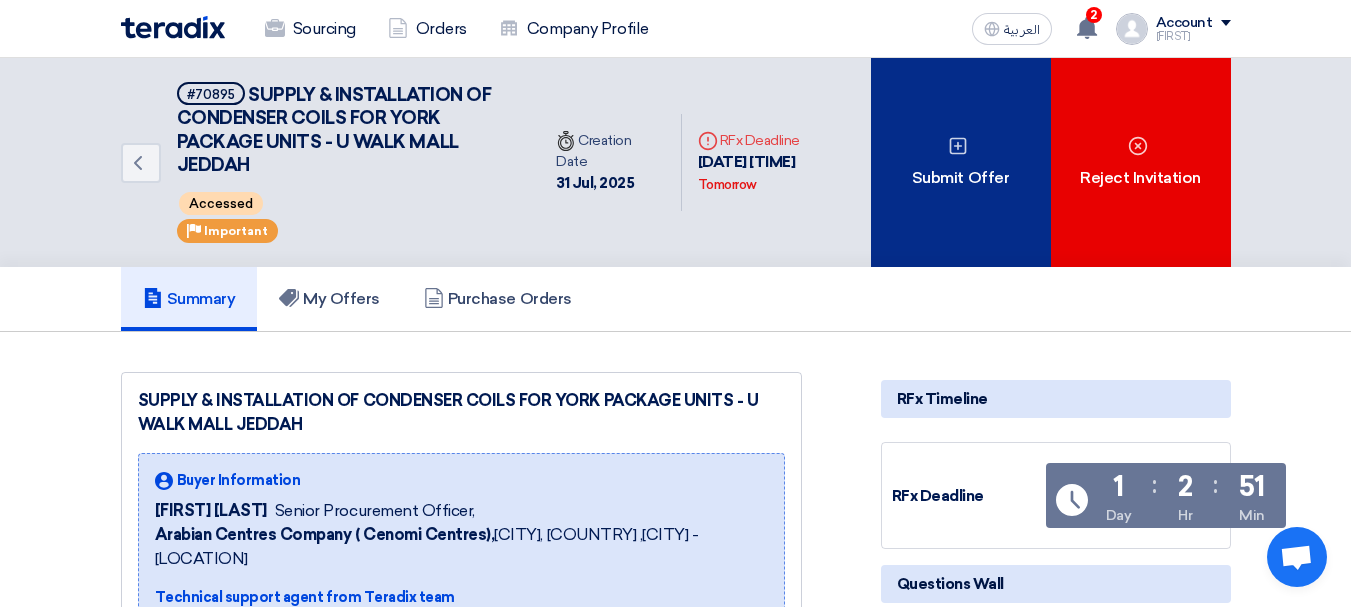 click on "Submit Offer" 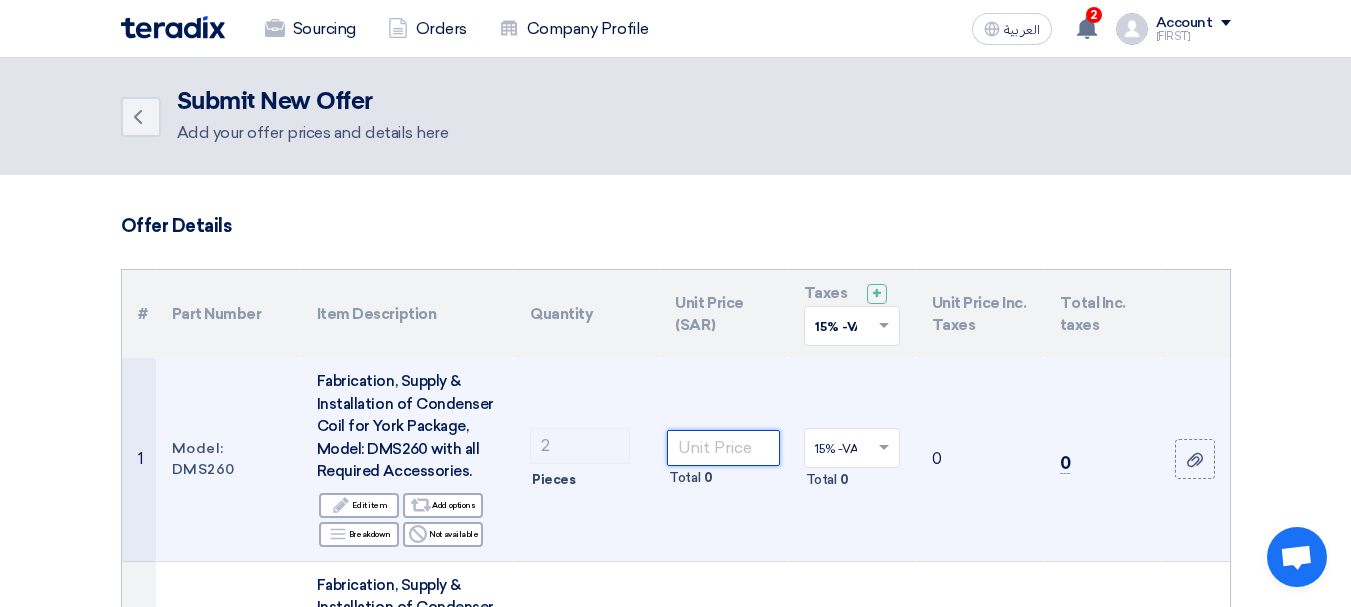 click 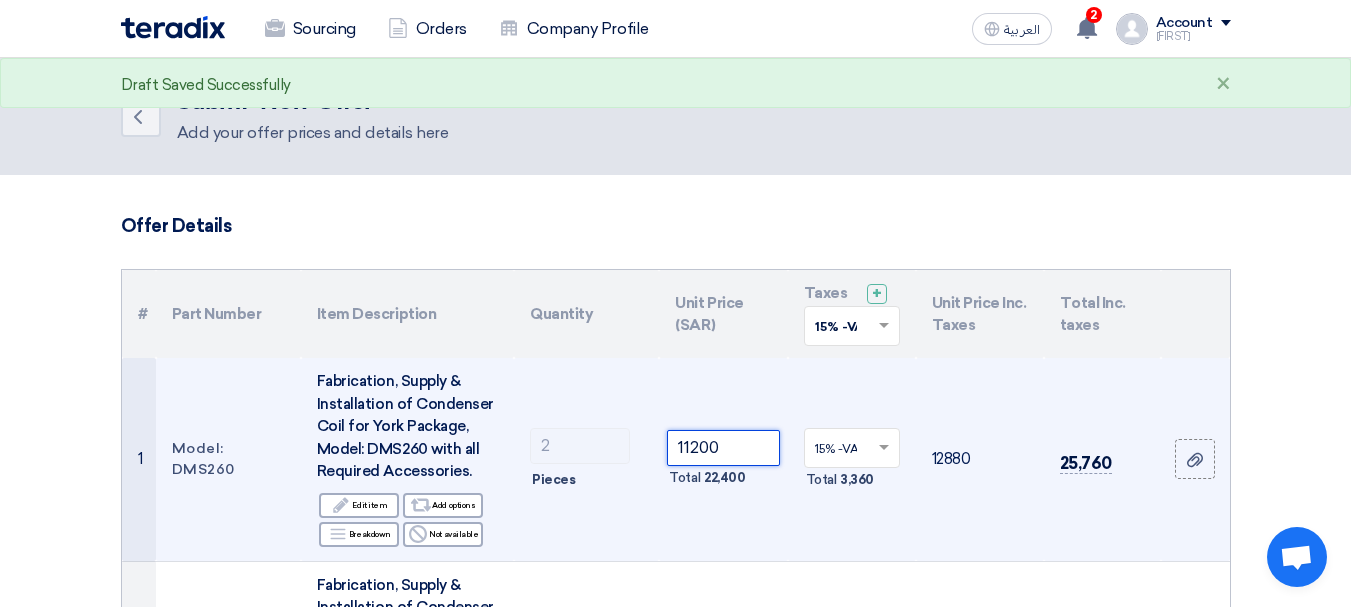type on "11200" 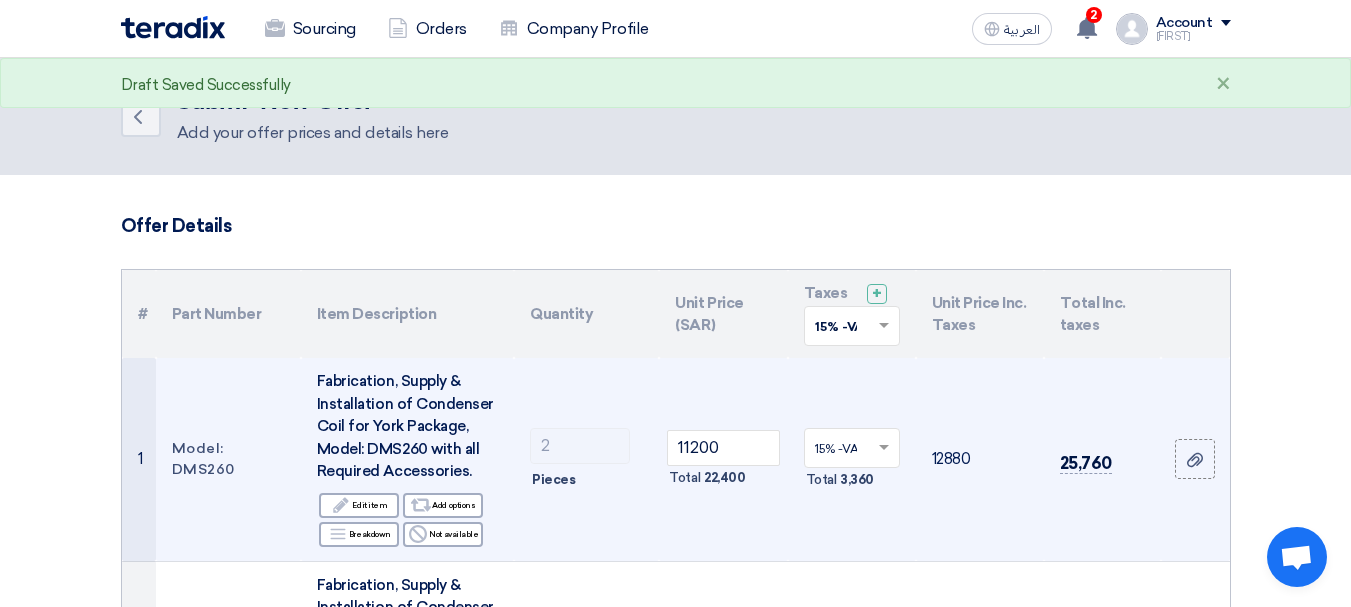 click on "12880" 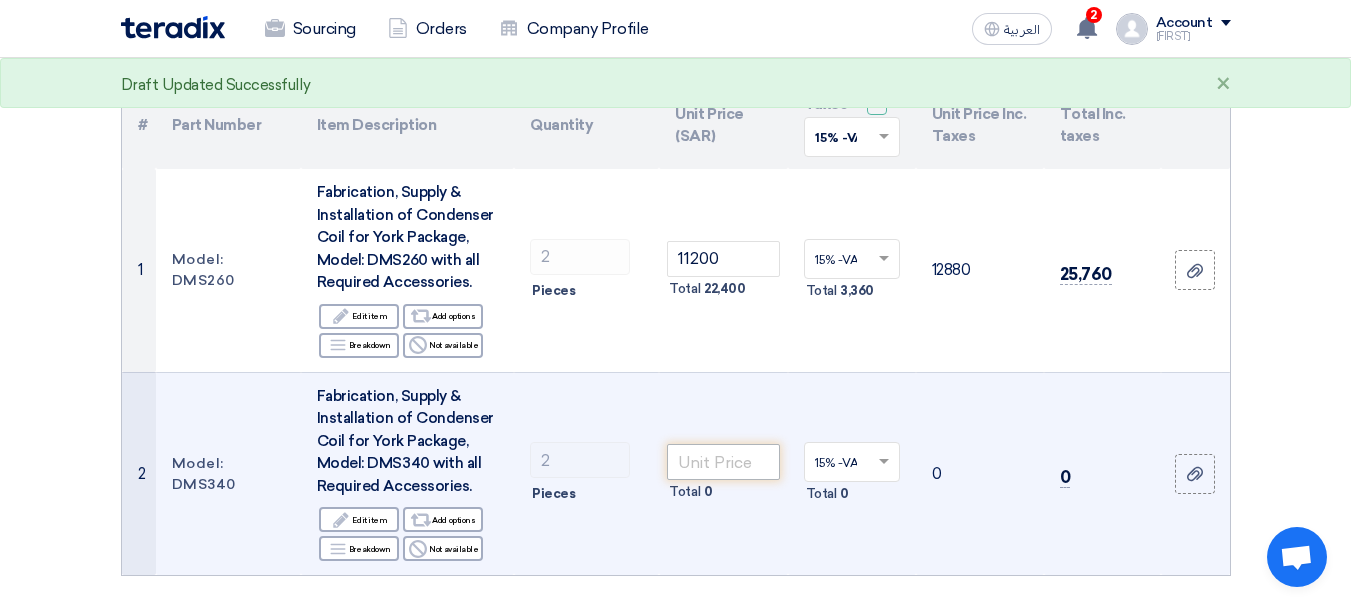 scroll, scrollTop: 200, scrollLeft: 0, axis: vertical 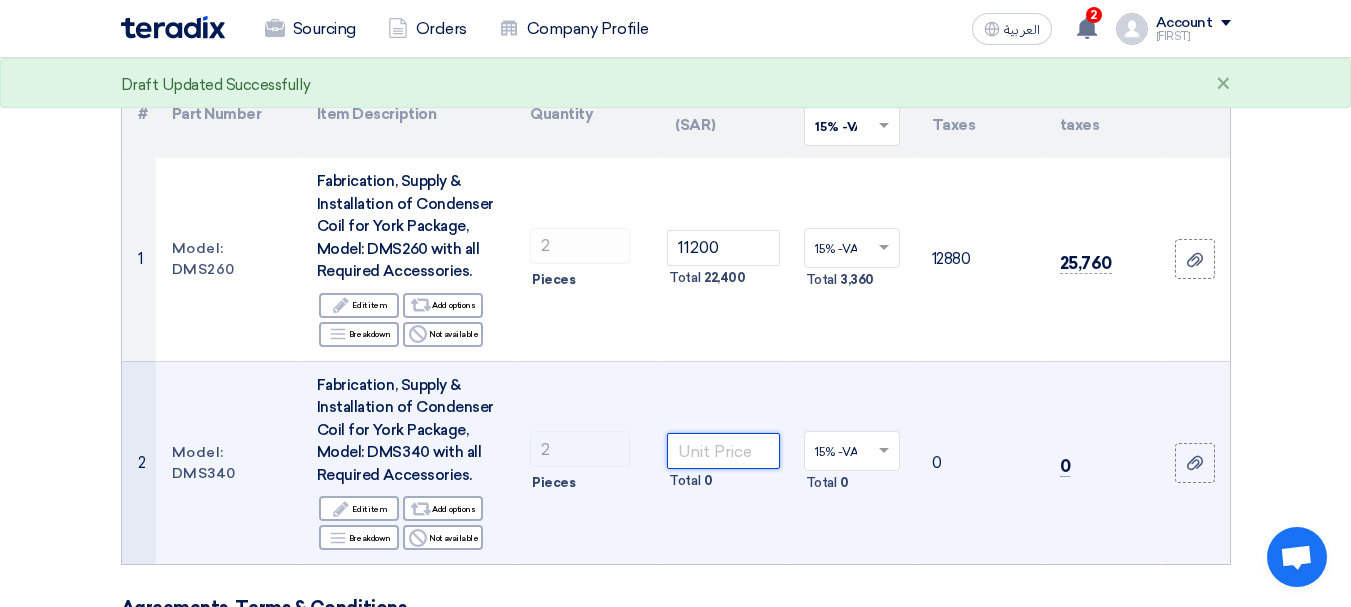 click 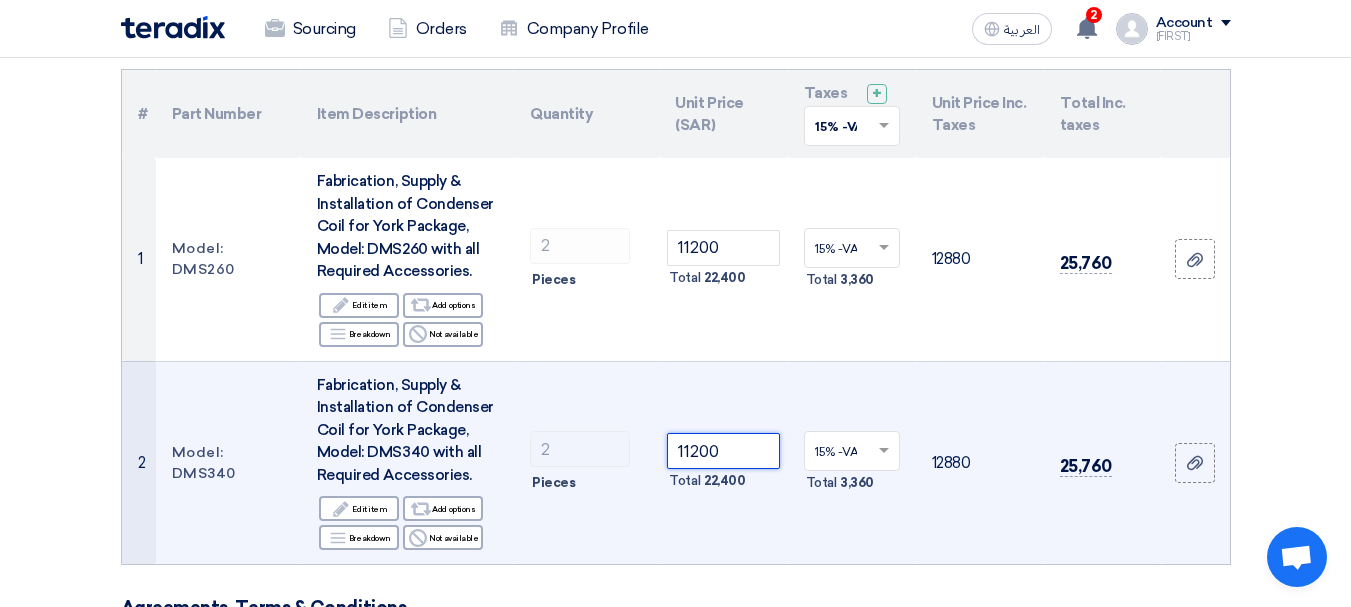 type on "11200" 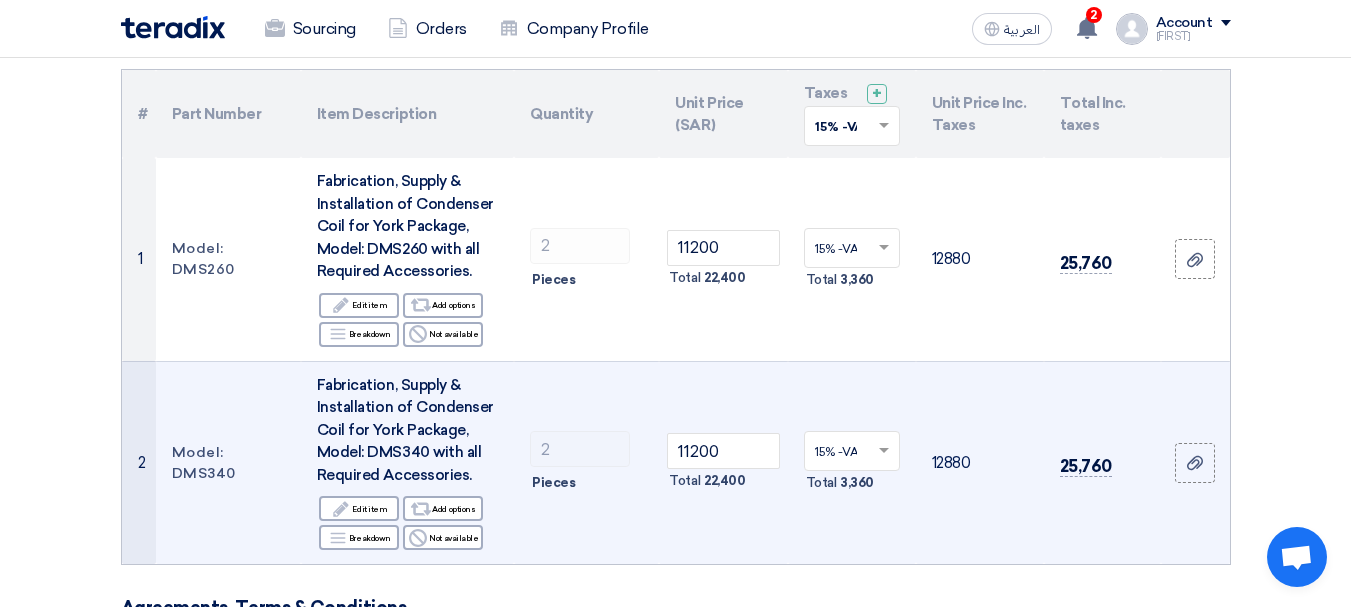 click on "12880" 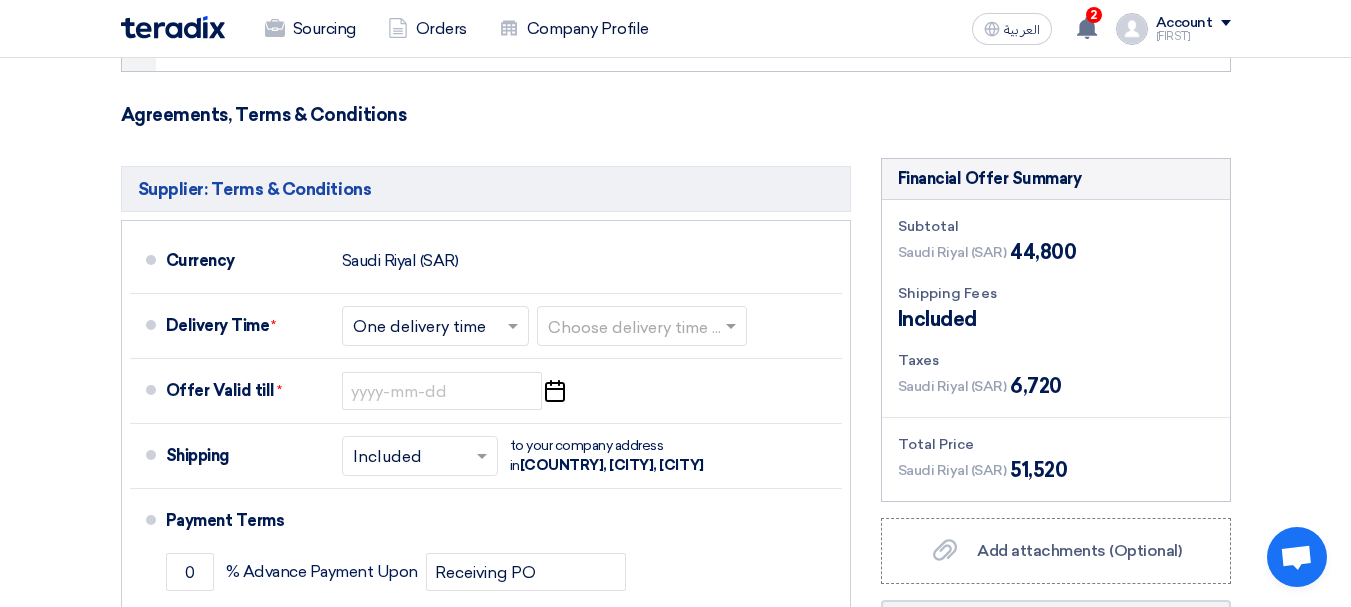 scroll, scrollTop: 800, scrollLeft: 0, axis: vertical 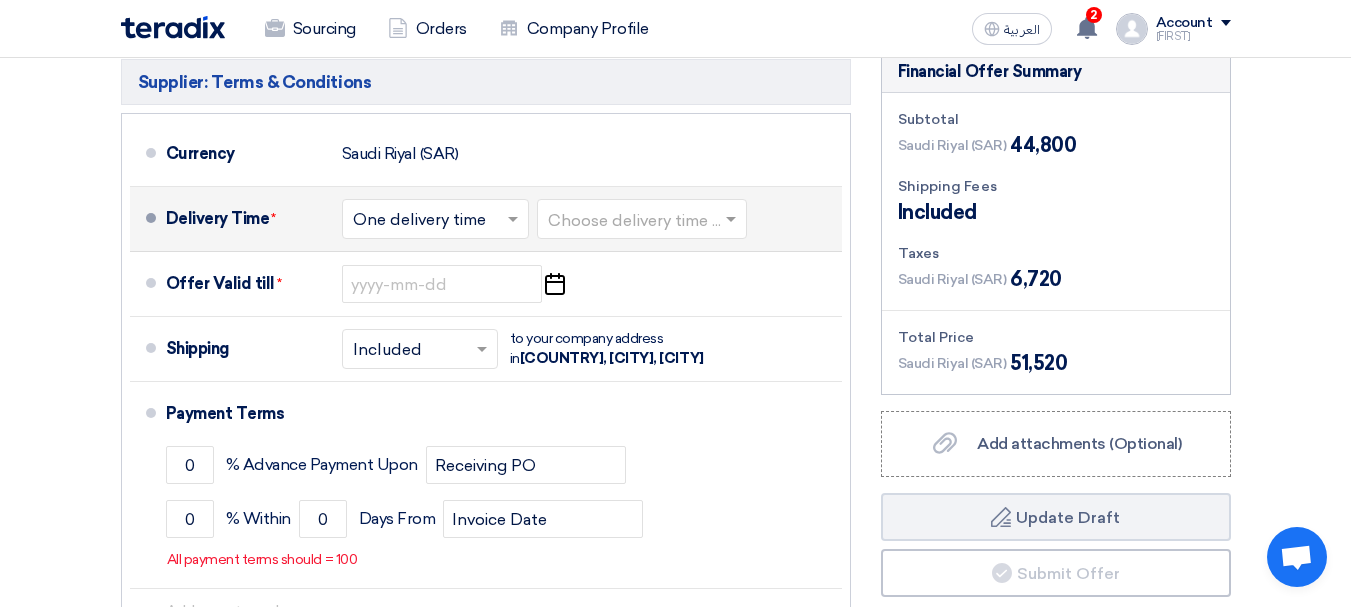 click 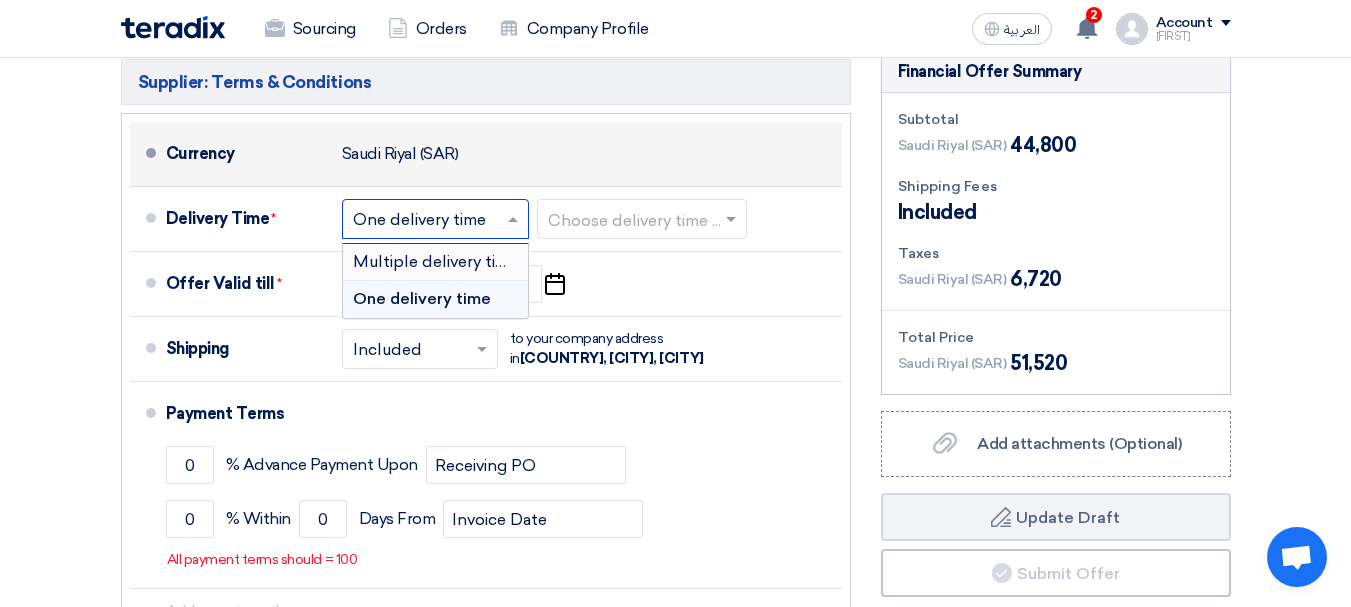 click on "Currency
Saudi Riyal (SAR)" 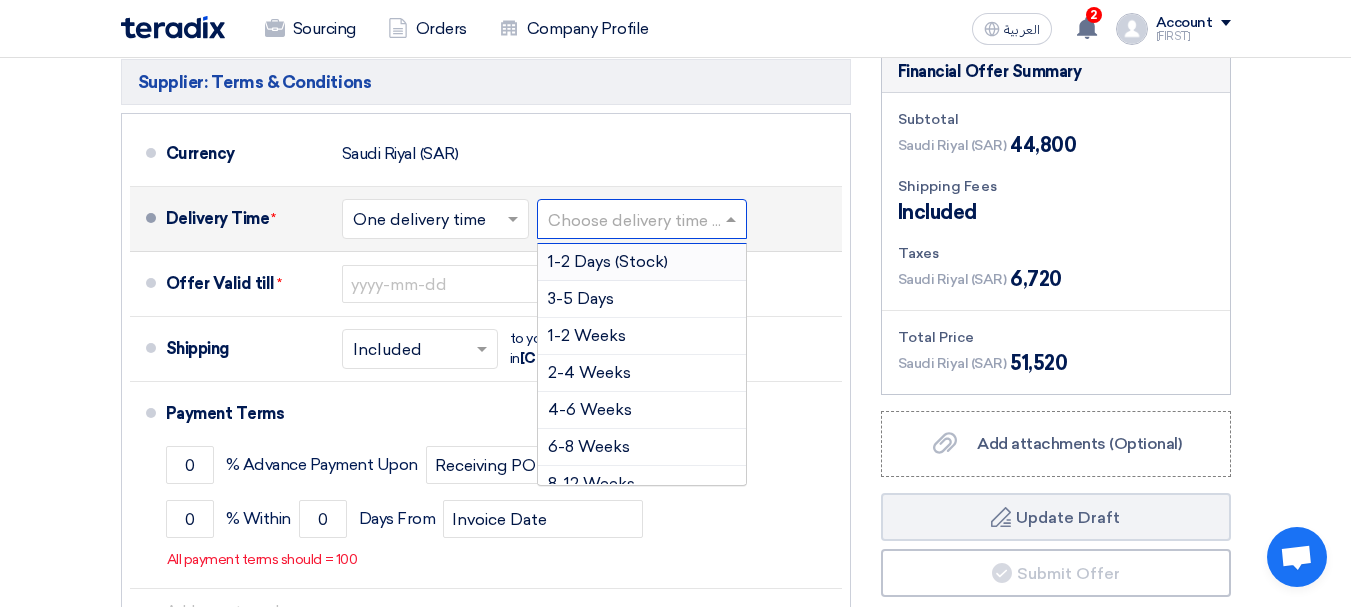 click 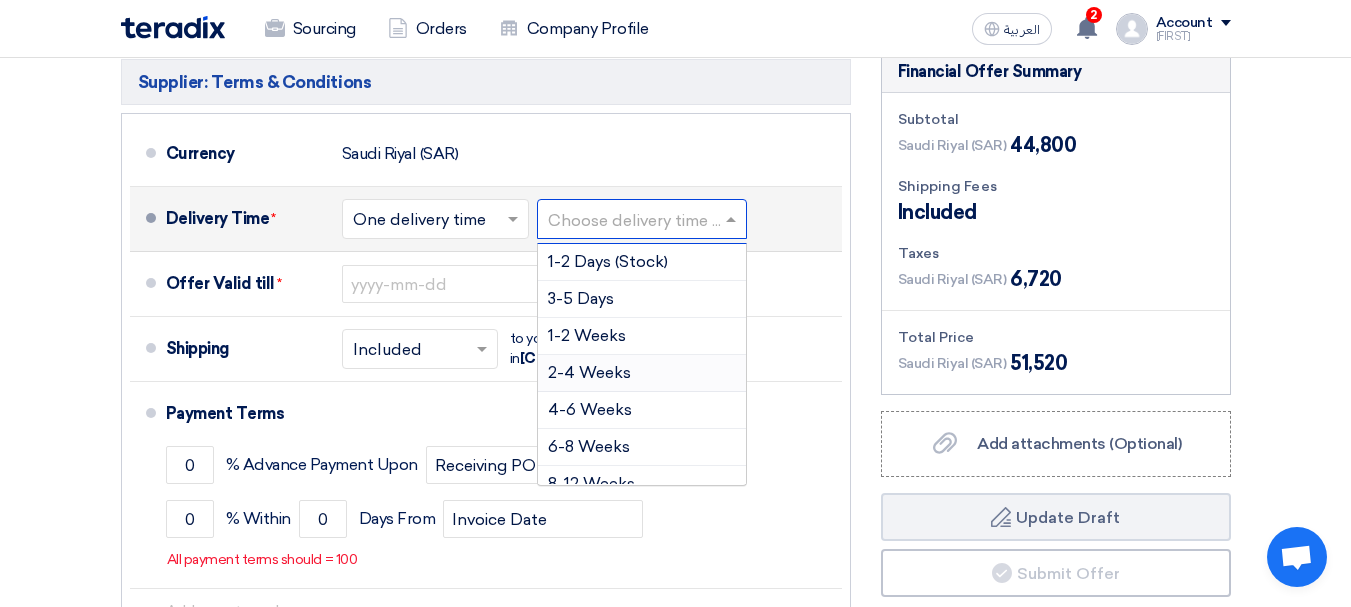 click on "2-4 Weeks" at bounding box center [589, 372] 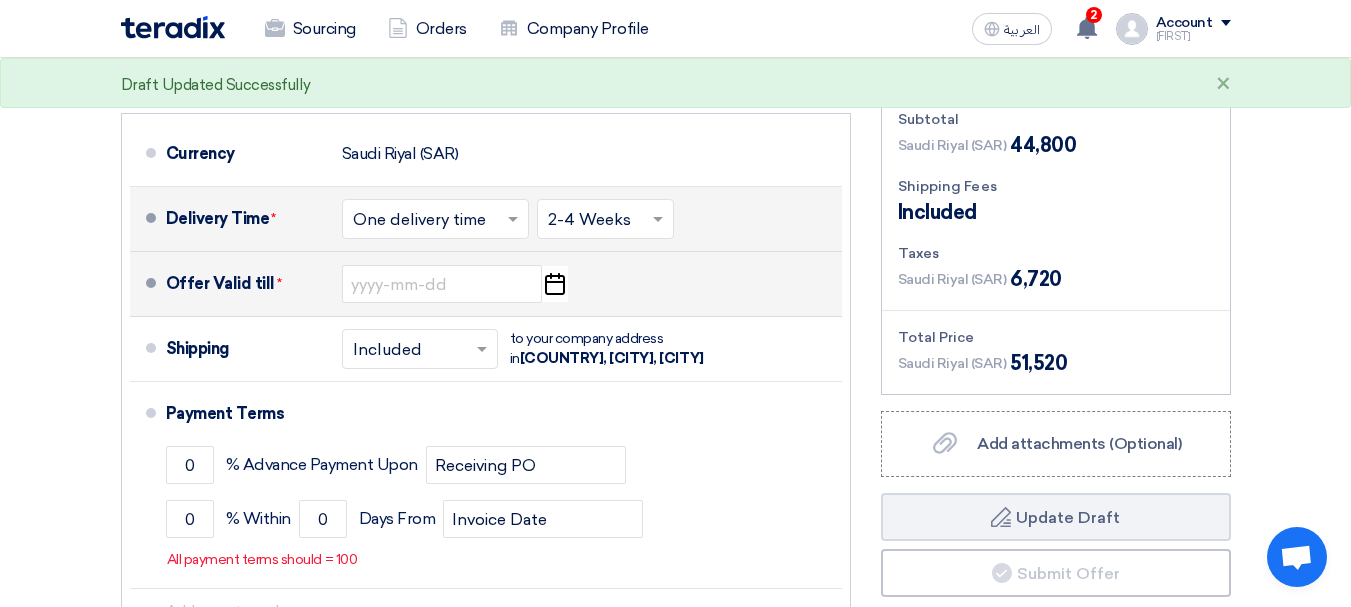 click 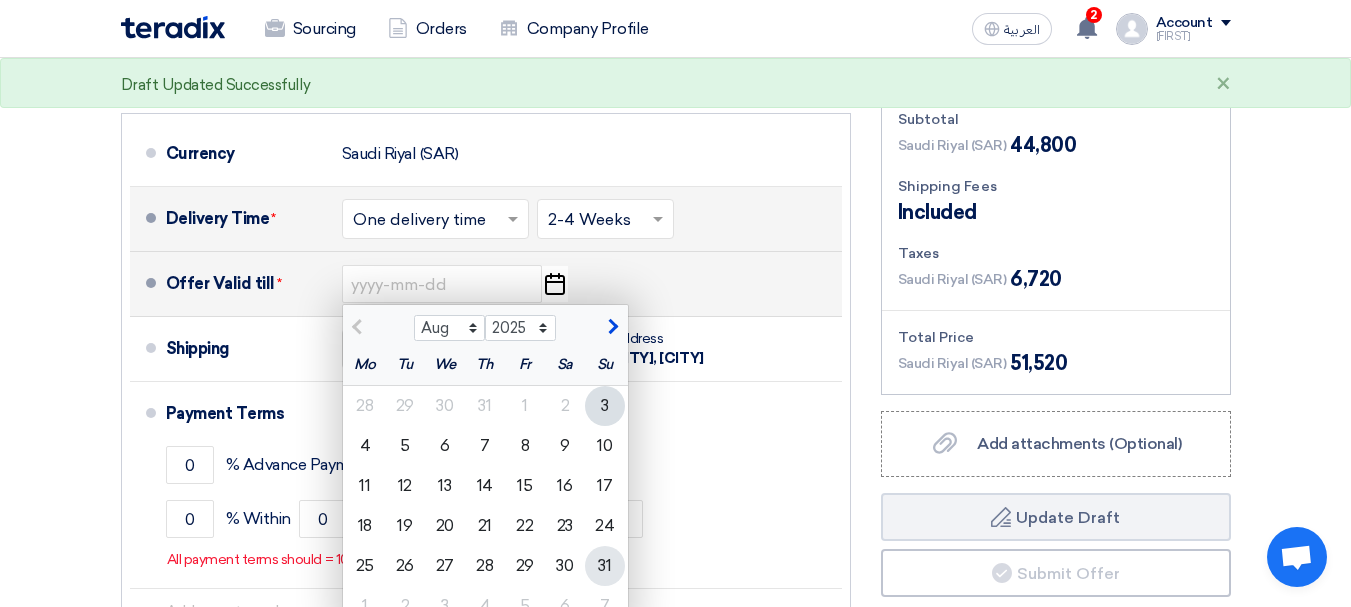 click on "31" 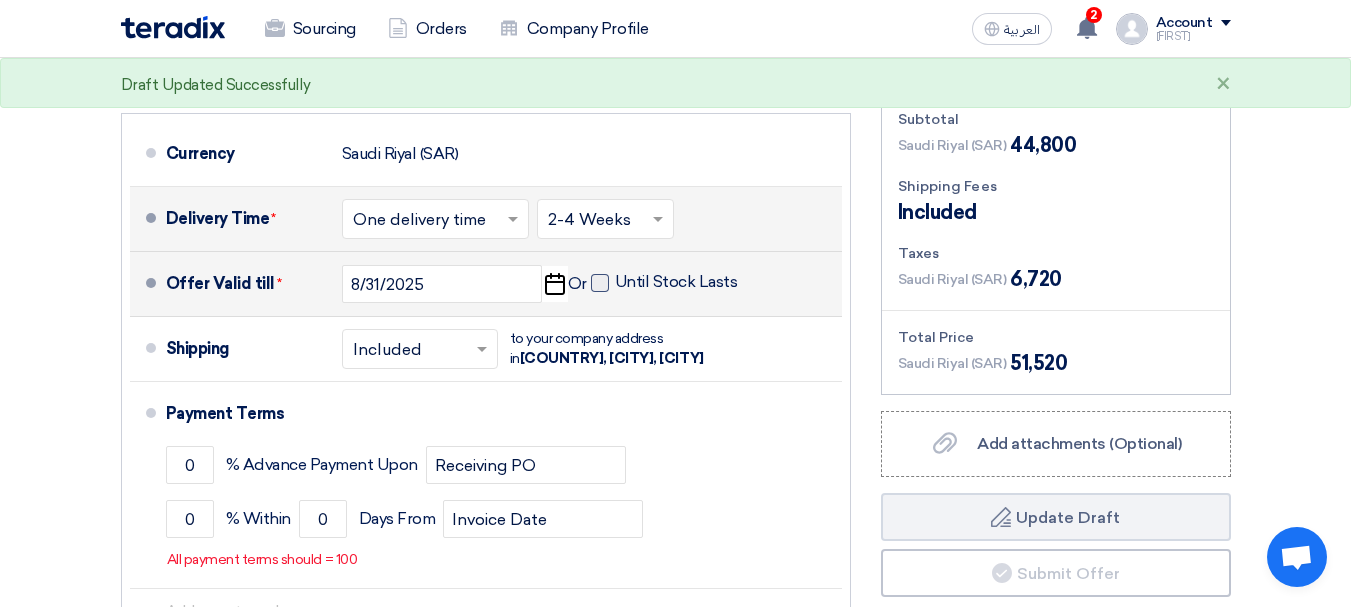 click on "Until Stock Lasts" 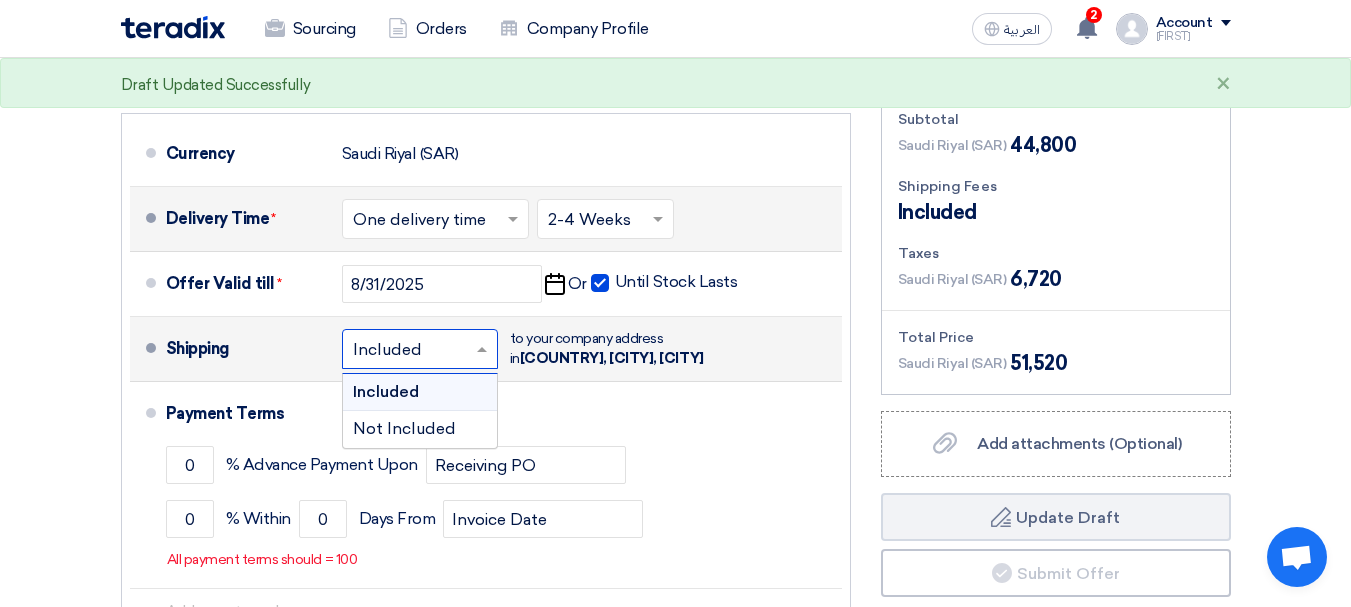 click 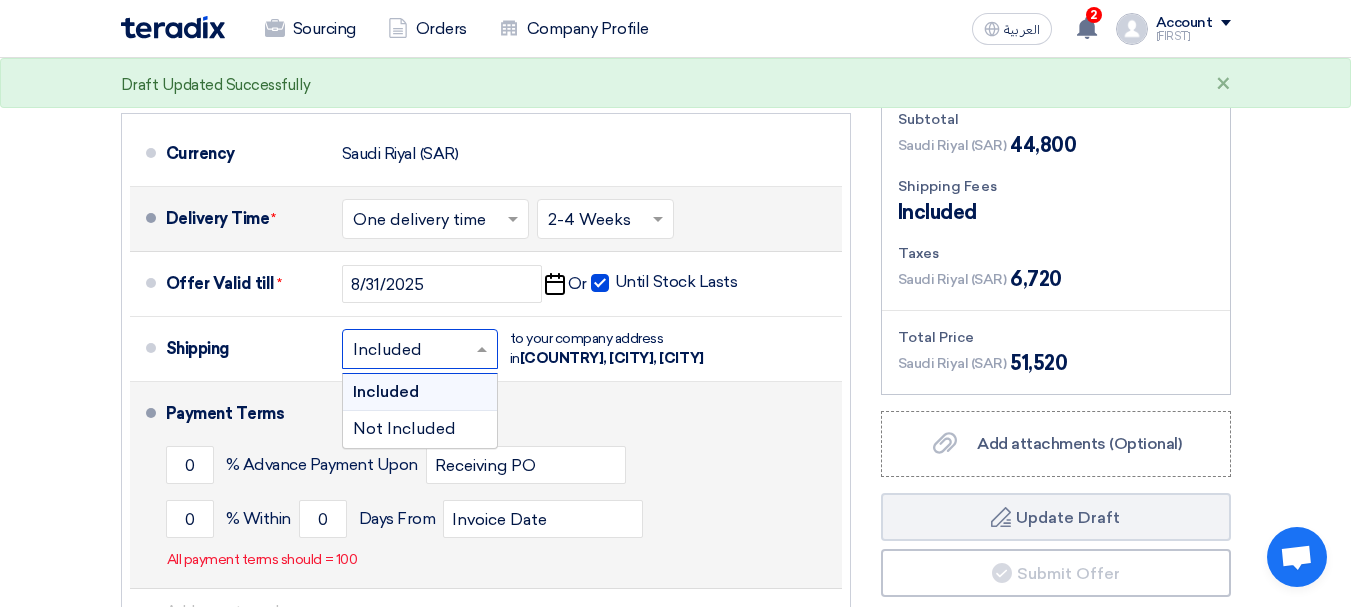 click on "Payment Terms" 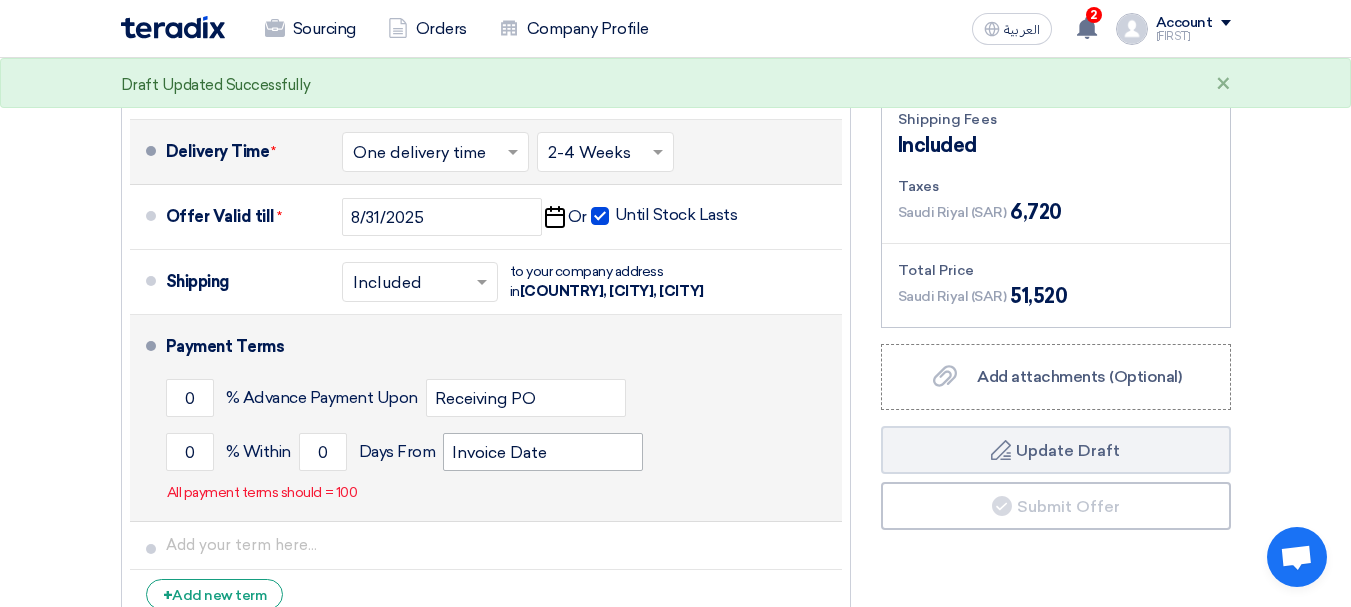 scroll, scrollTop: 900, scrollLeft: 0, axis: vertical 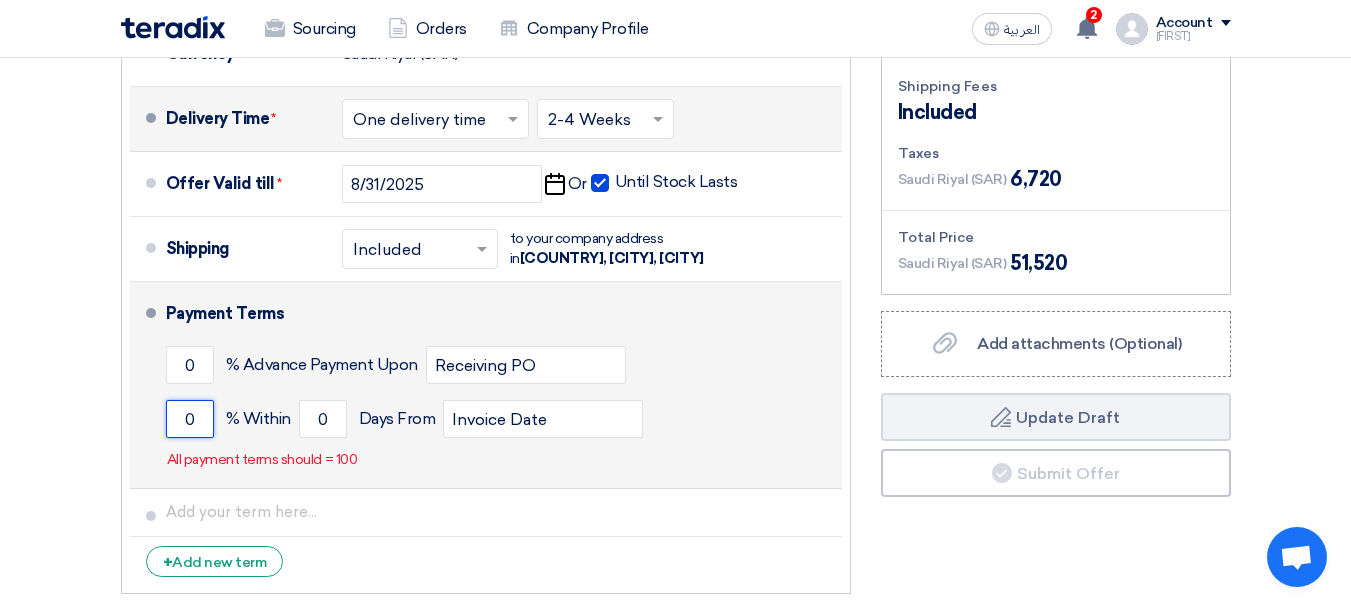 drag, startPoint x: 196, startPoint y: 423, endPoint x: 160, endPoint y: 393, distance: 46.8615 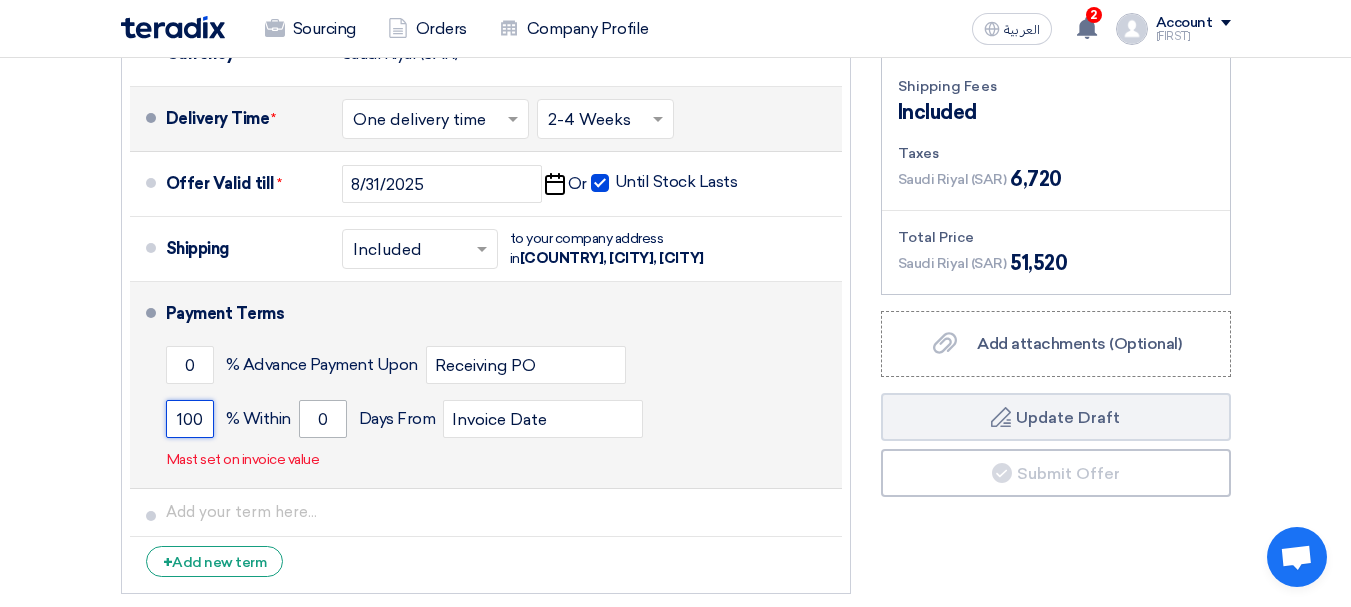 type on "100" 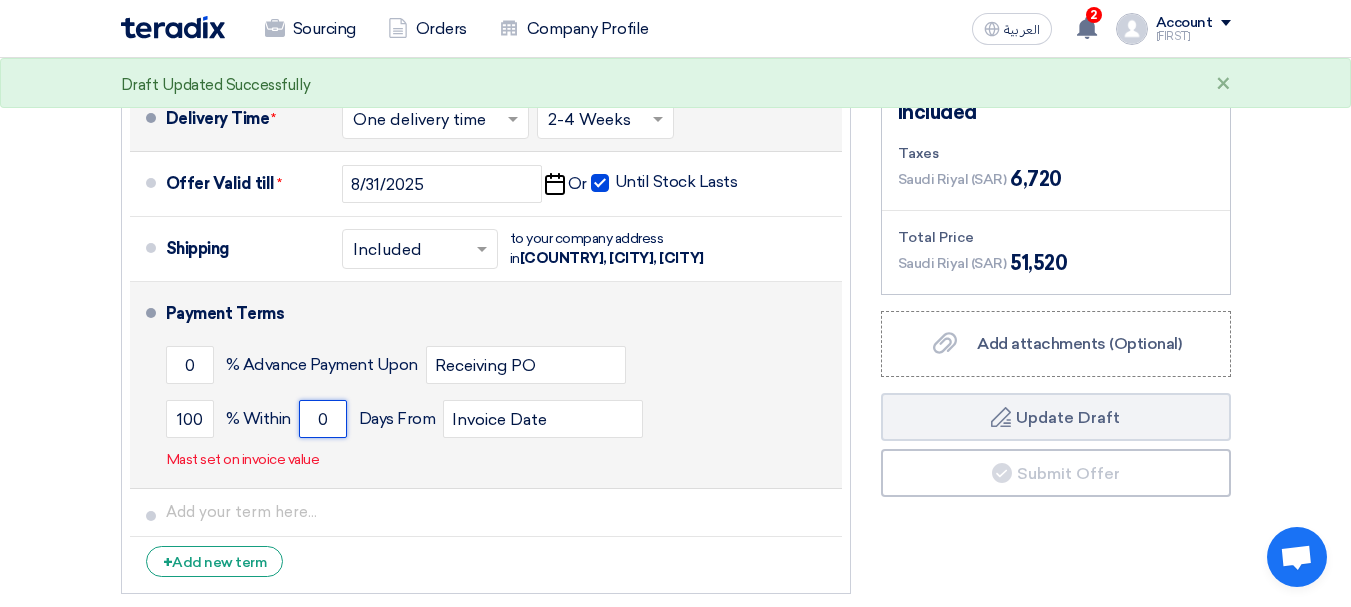 drag, startPoint x: 333, startPoint y: 421, endPoint x: 331, endPoint y: 386, distance: 35.057095 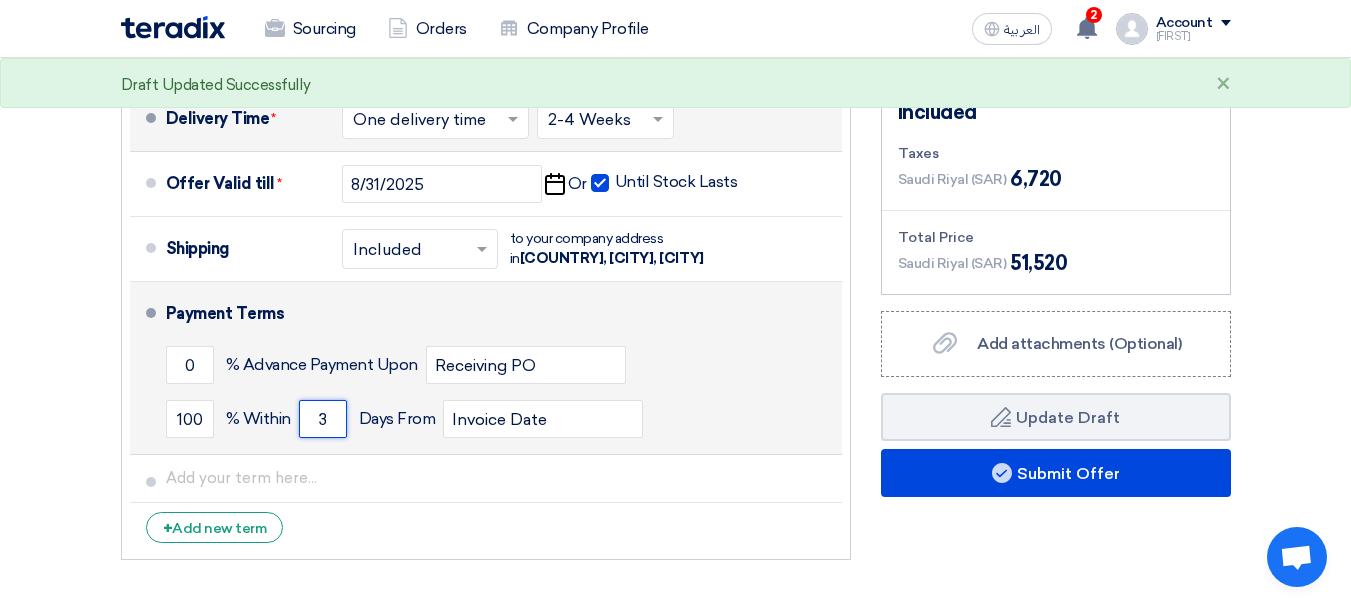type on "3" 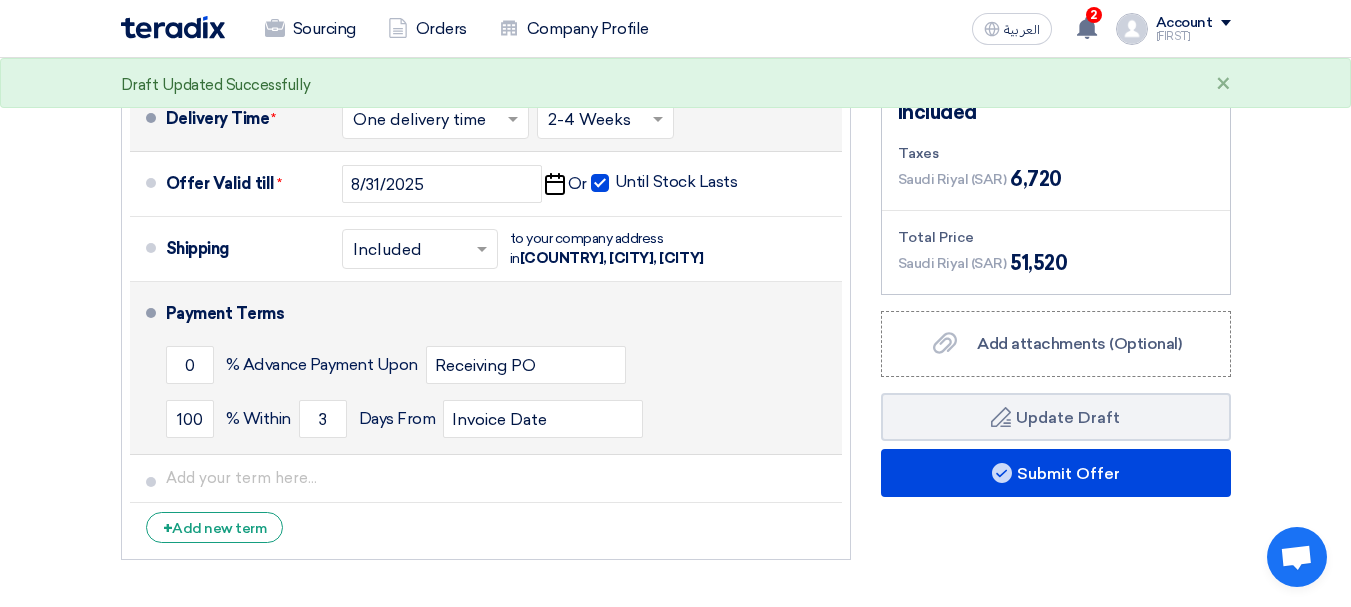 click on "100
% Within
3
Days From
Invoice Date" 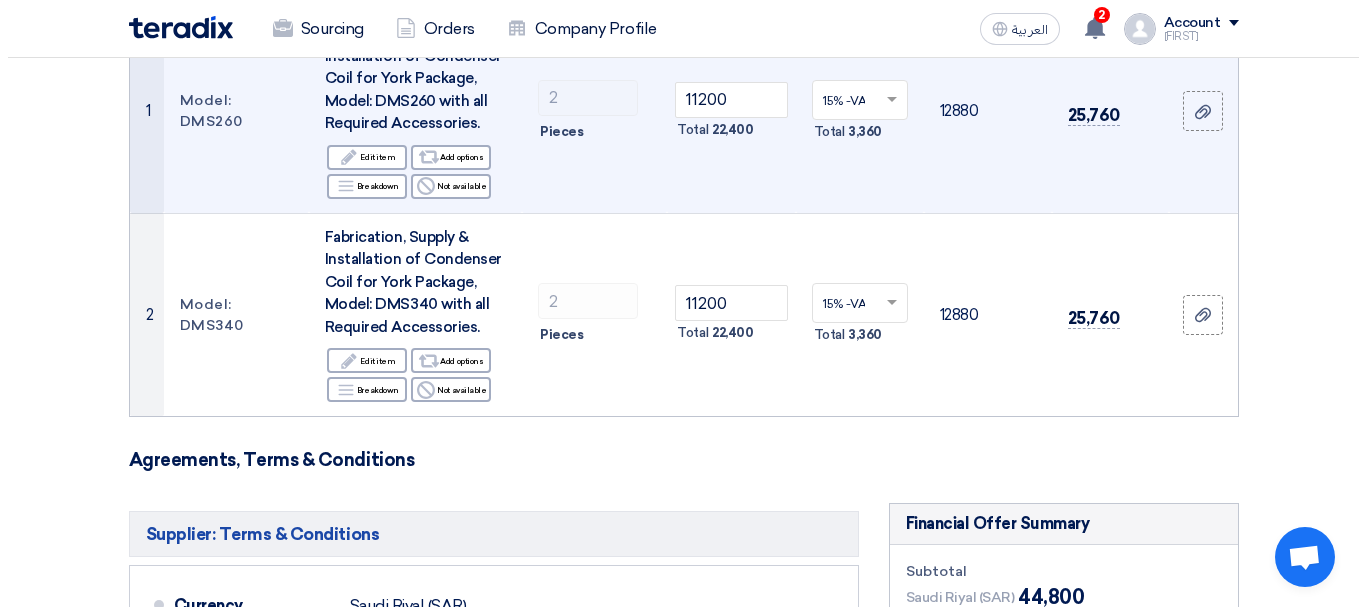 scroll, scrollTop: 100, scrollLeft: 0, axis: vertical 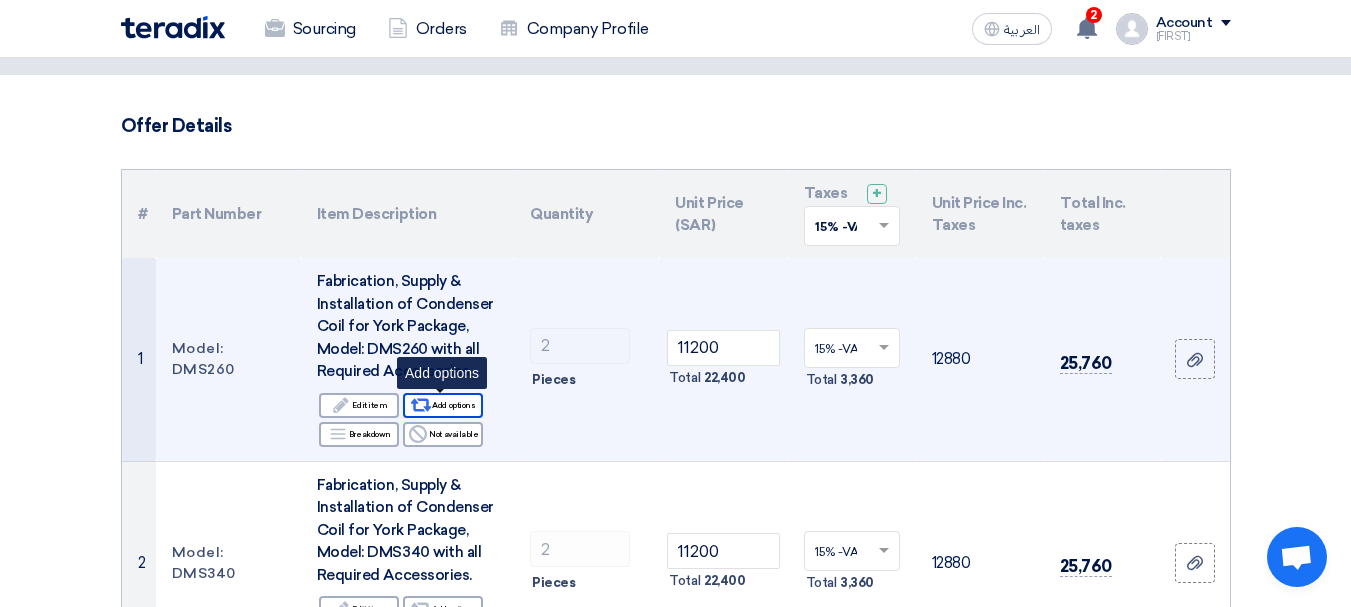 click on "Alternative
Add options" 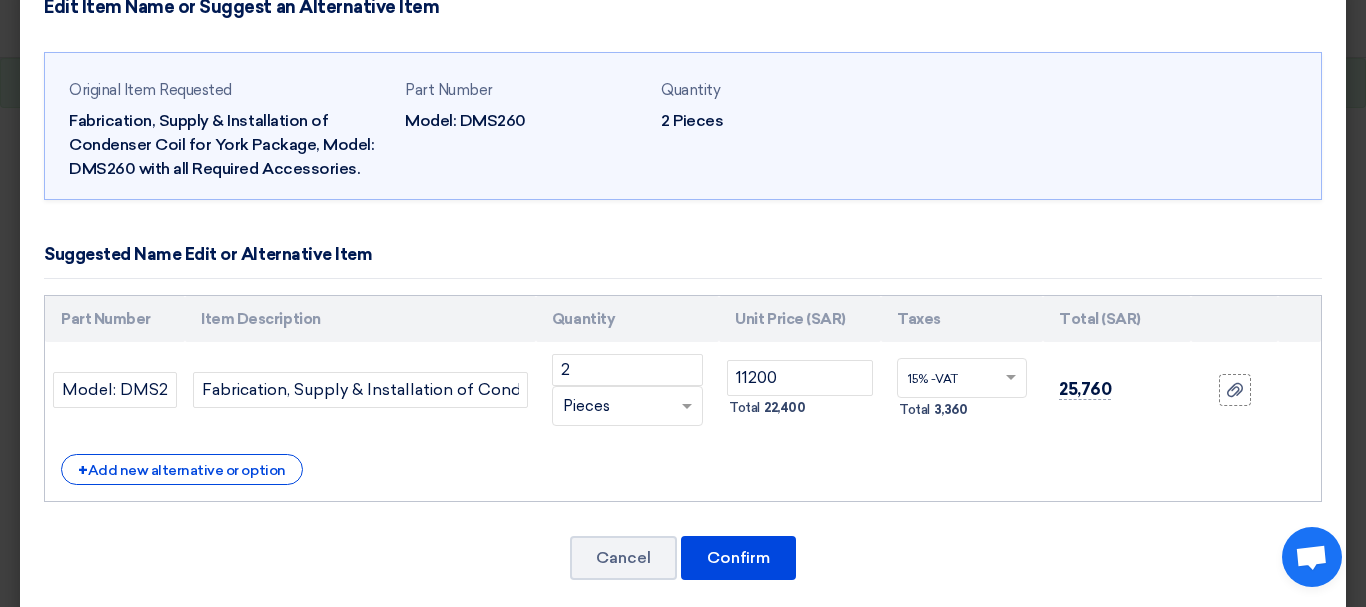 scroll, scrollTop: 71, scrollLeft: 0, axis: vertical 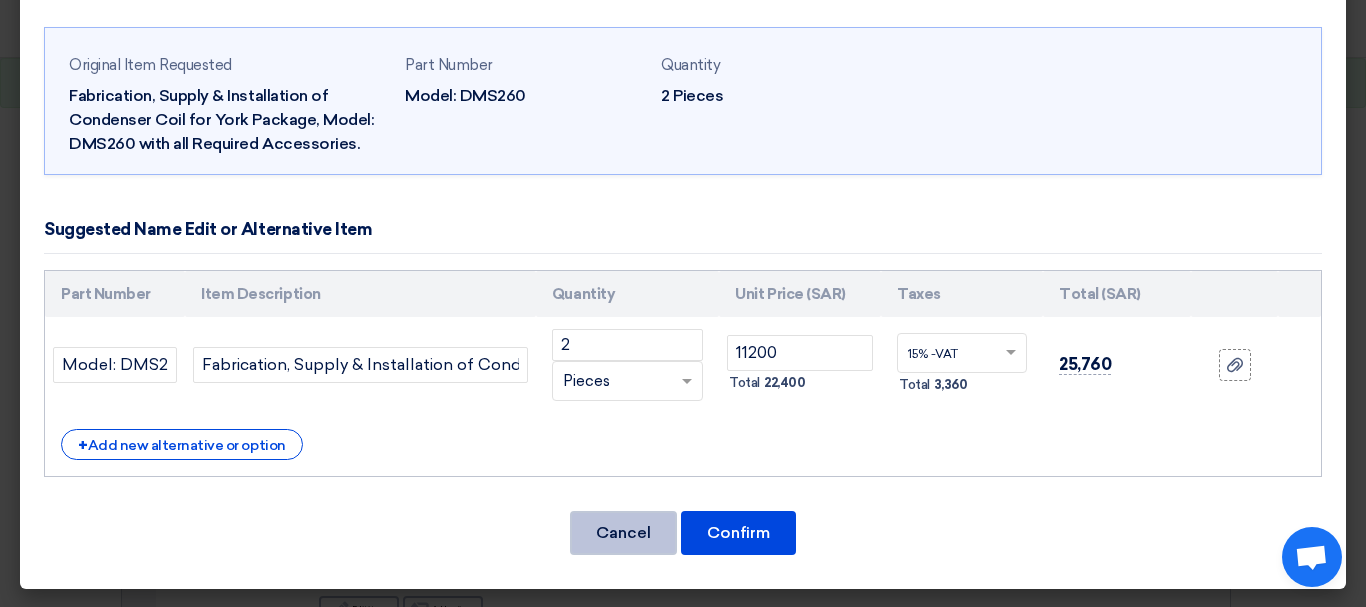 click on "Cancel" 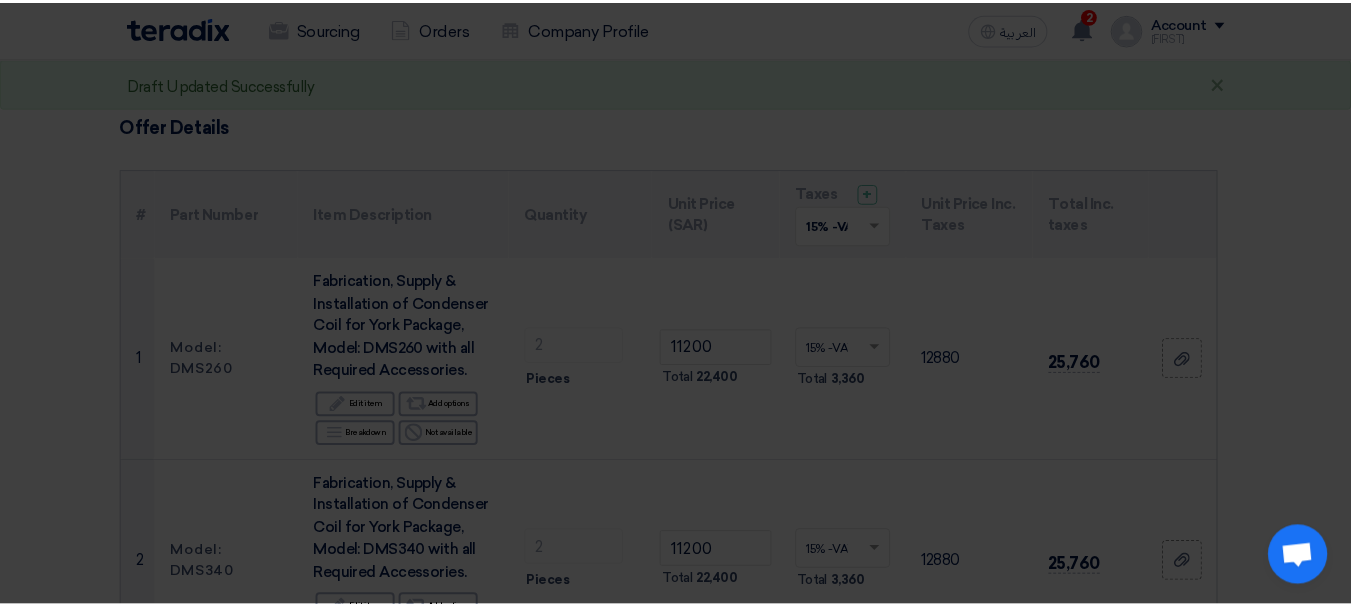 scroll, scrollTop: 0, scrollLeft: 0, axis: both 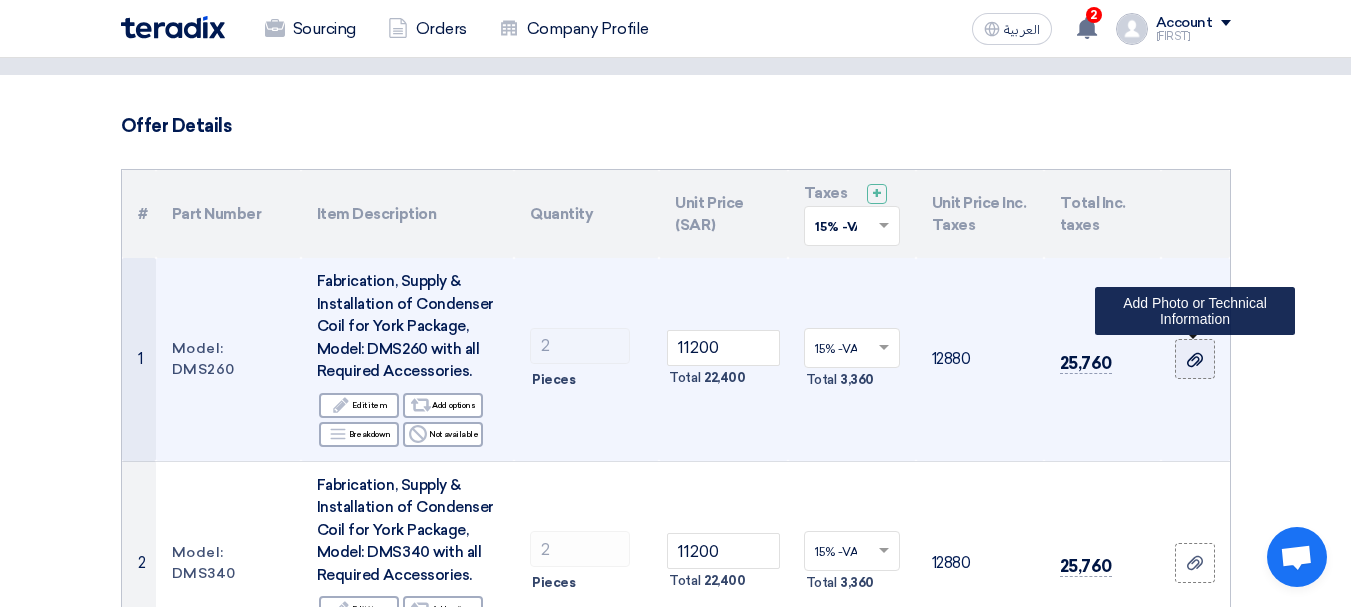 click 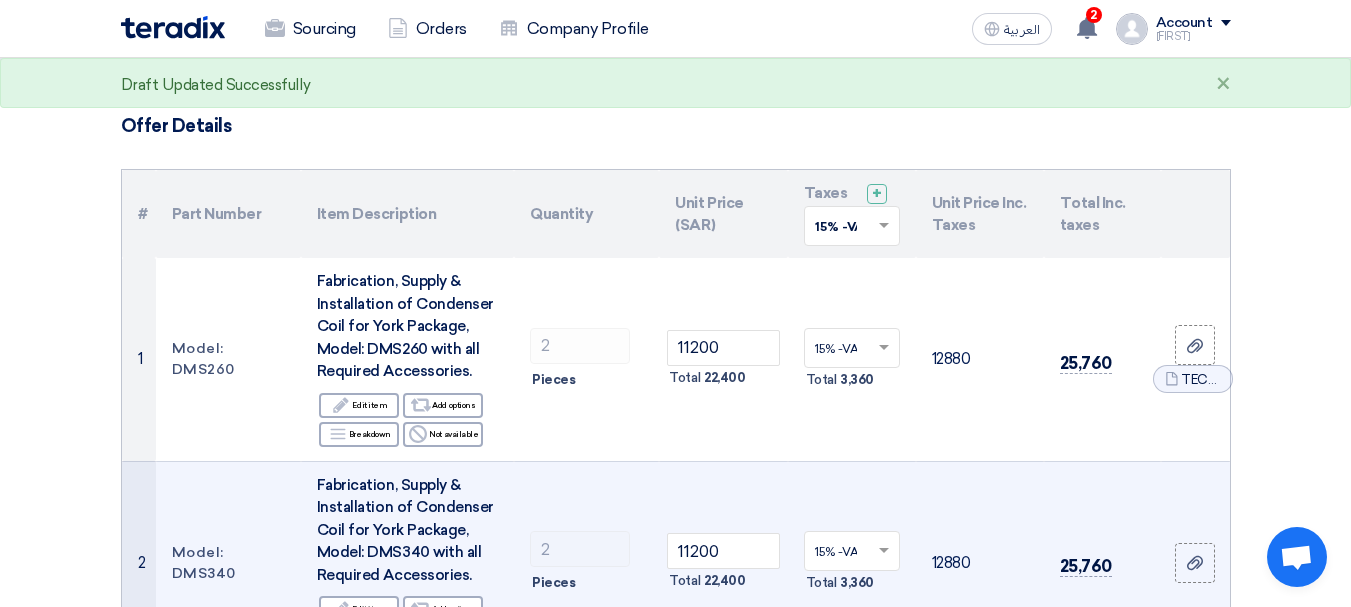 scroll, scrollTop: 200, scrollLeft: 0, axis: vertical 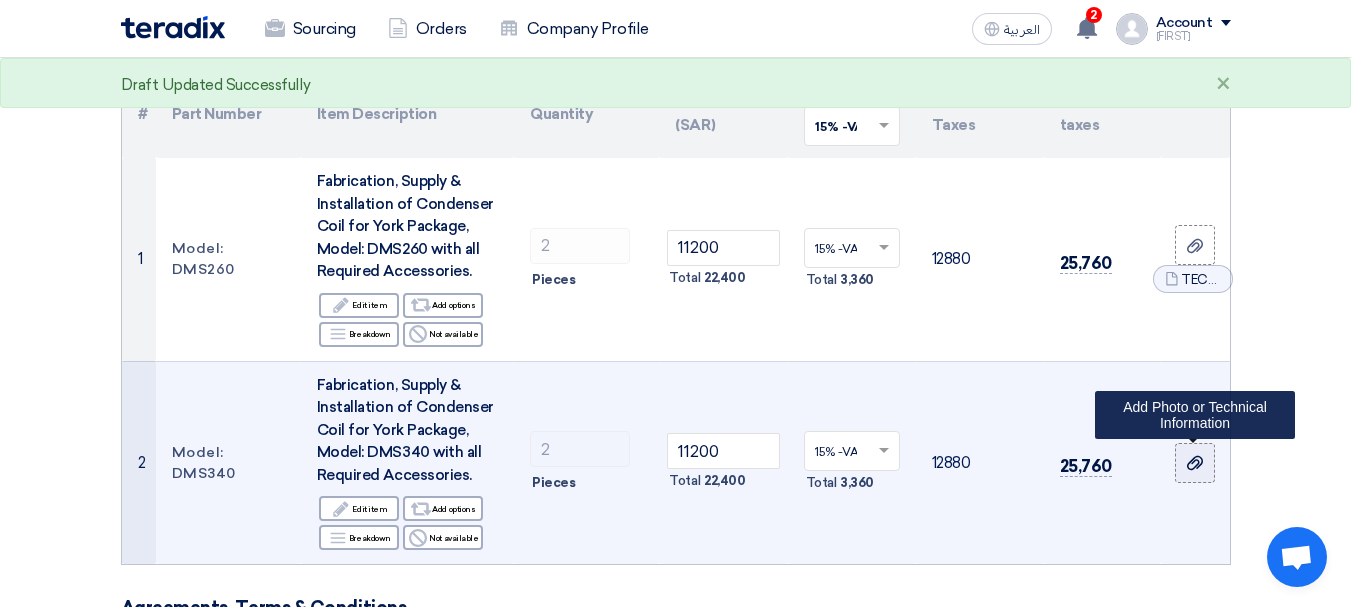 click 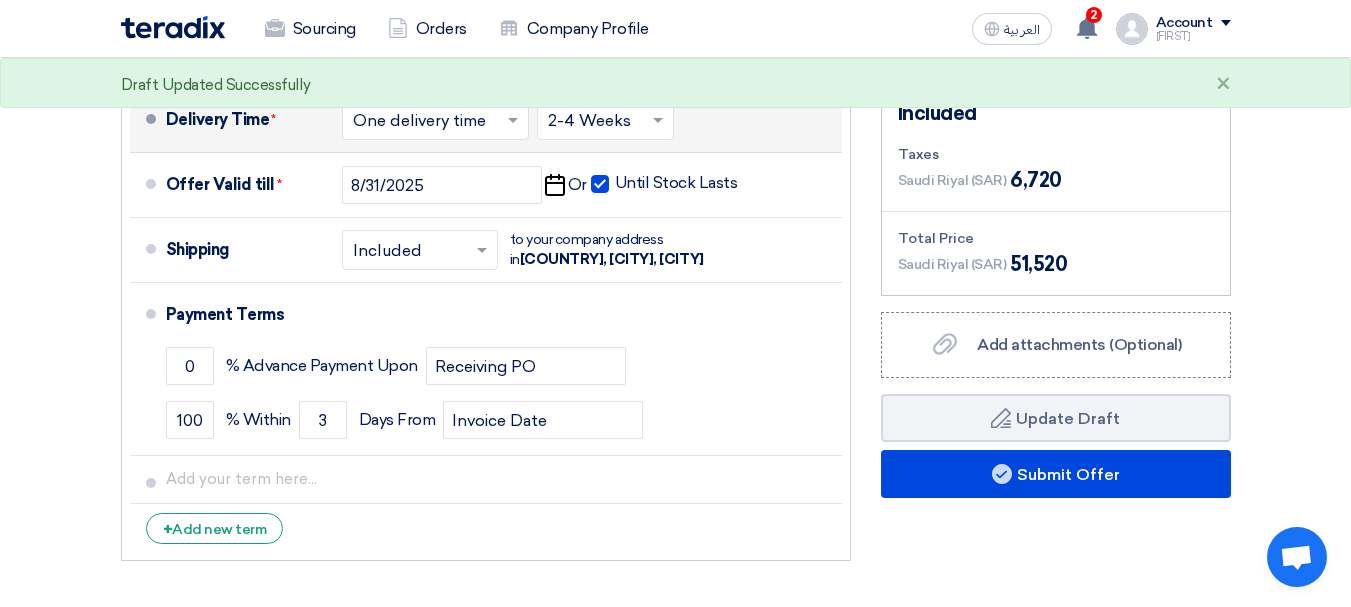 scroll, scrollTop: 900, scrollLeft: 0, axis: vertical 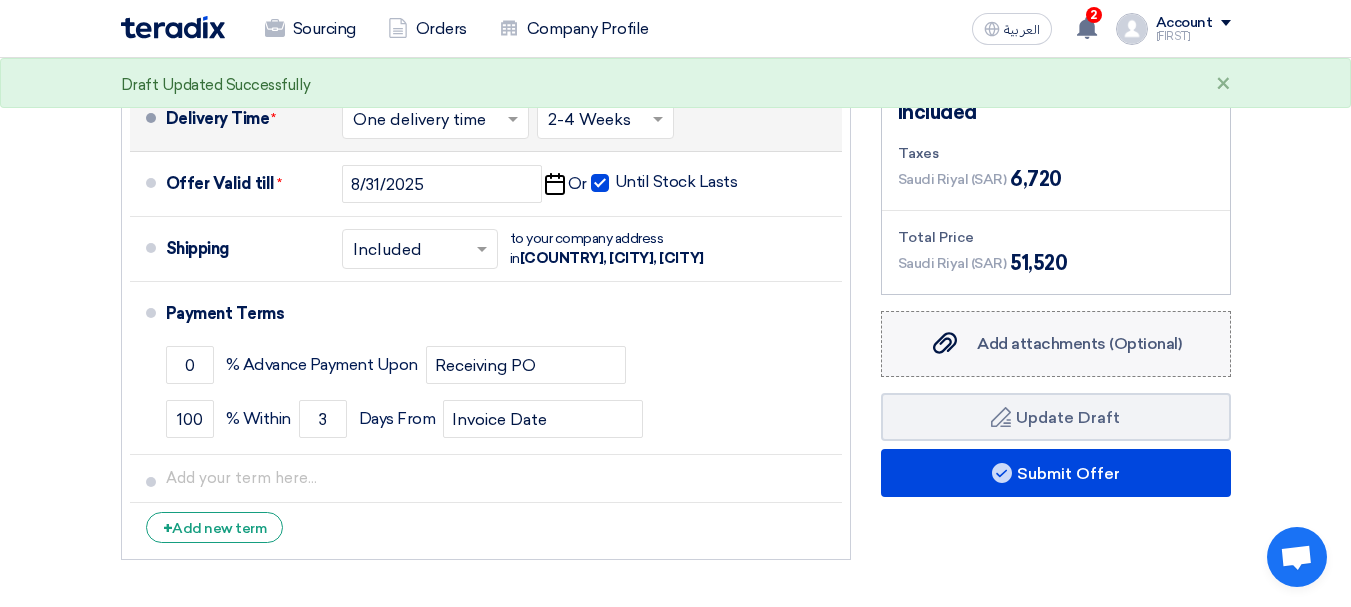 click on "Add attachments (Optional)" 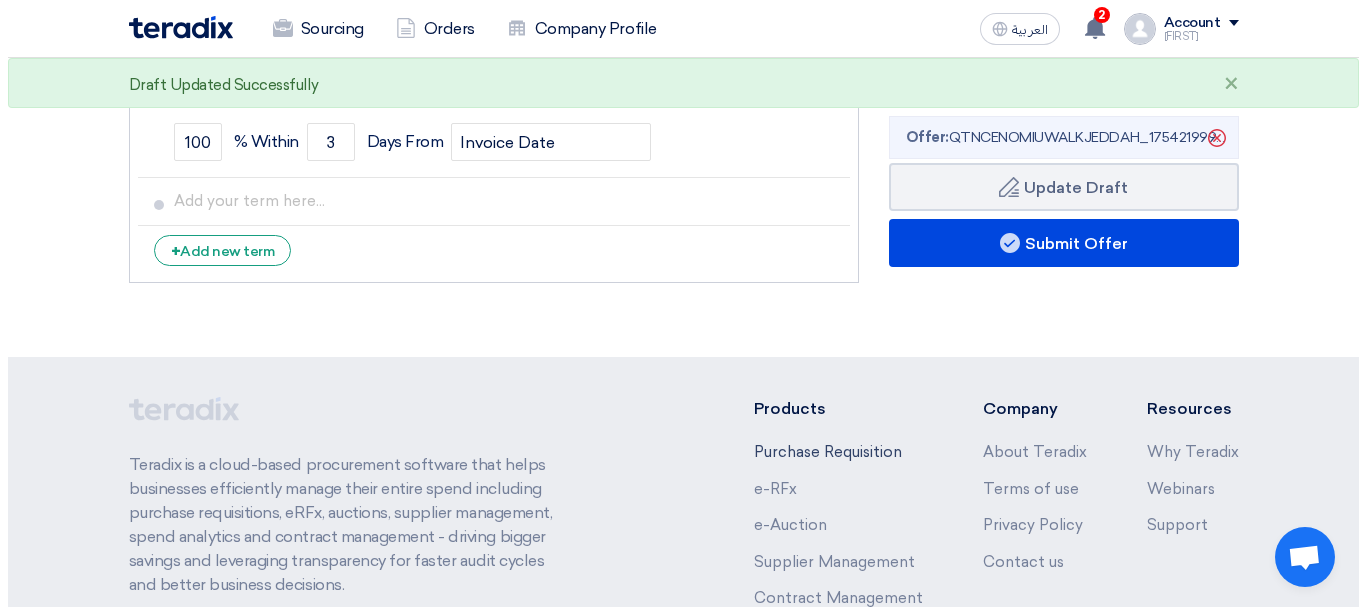 scroll, scrollTop: 1200, scrollLeft: 0, axis: vertical 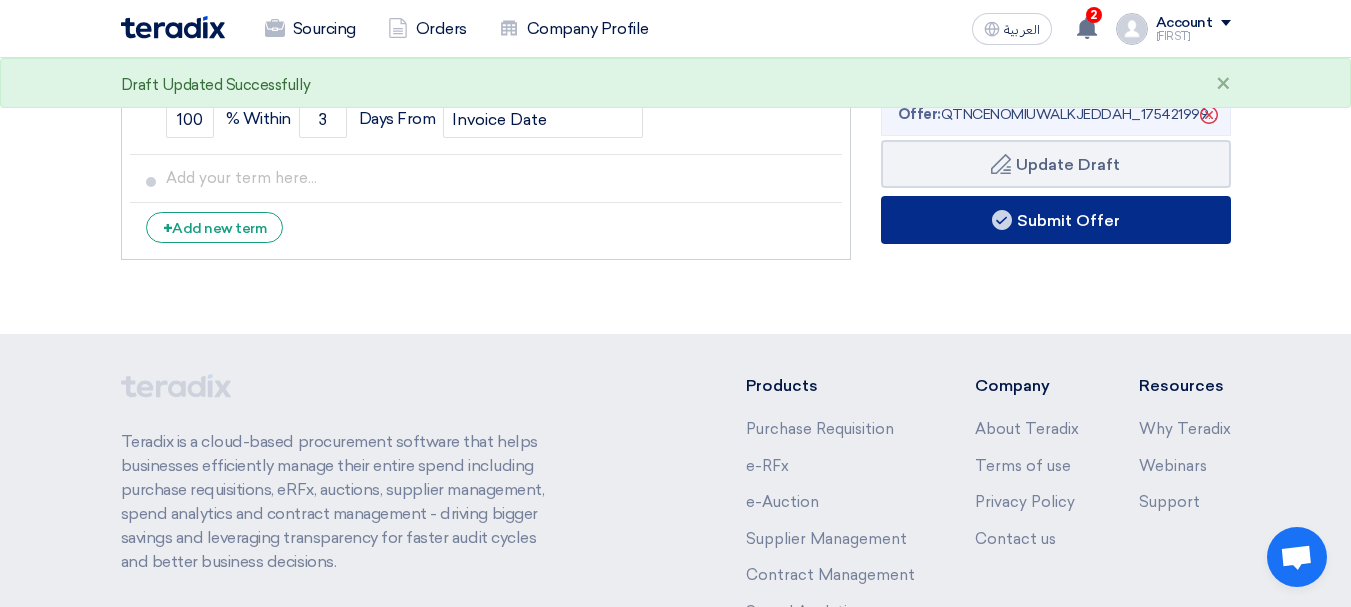 click on "Submit Offer" 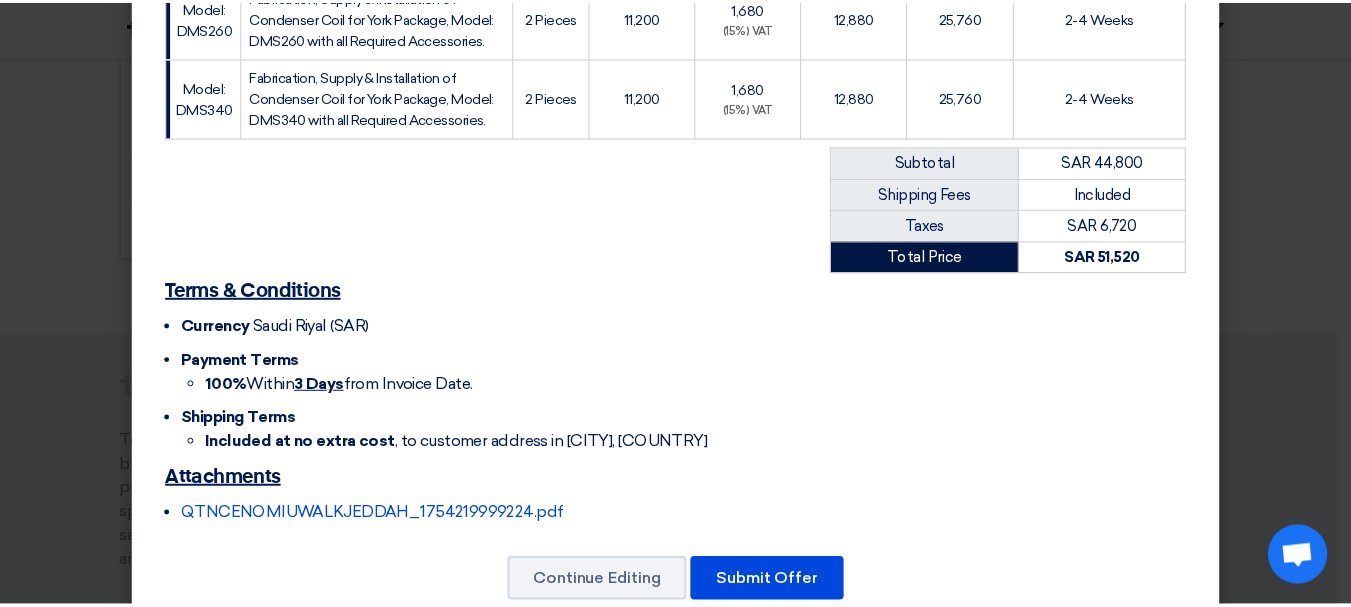 scroll, scrollTop: 497, scrollLeft: 0, axis: vertical 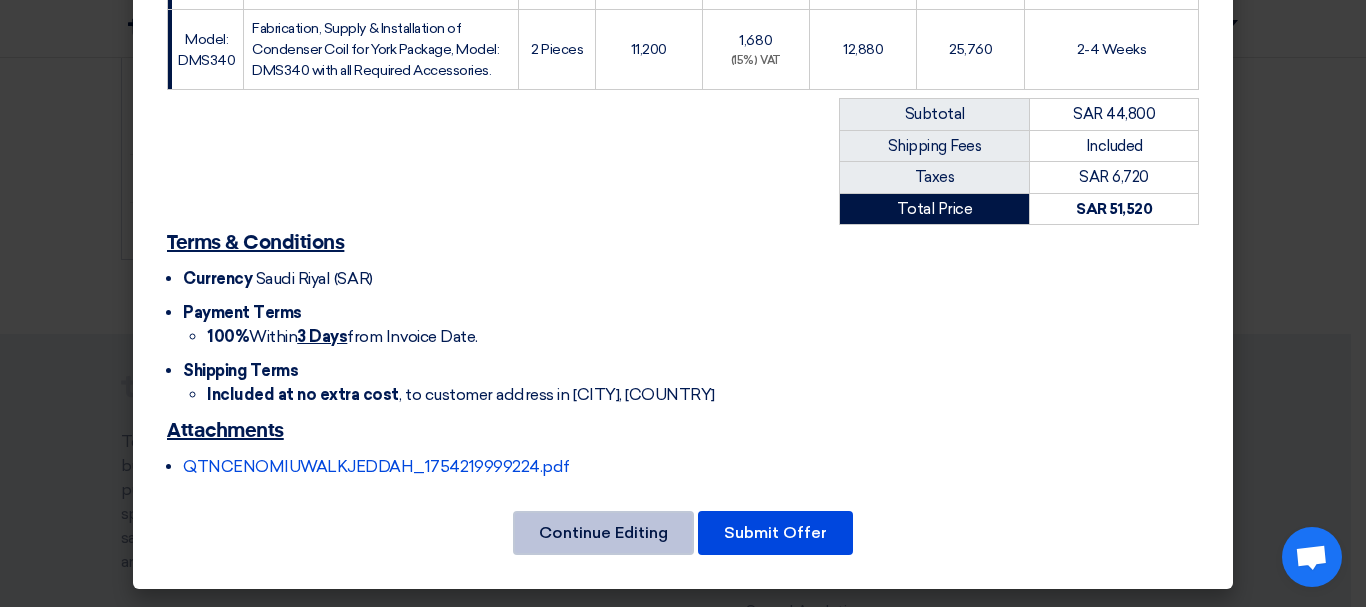 click on "Continue Editing" 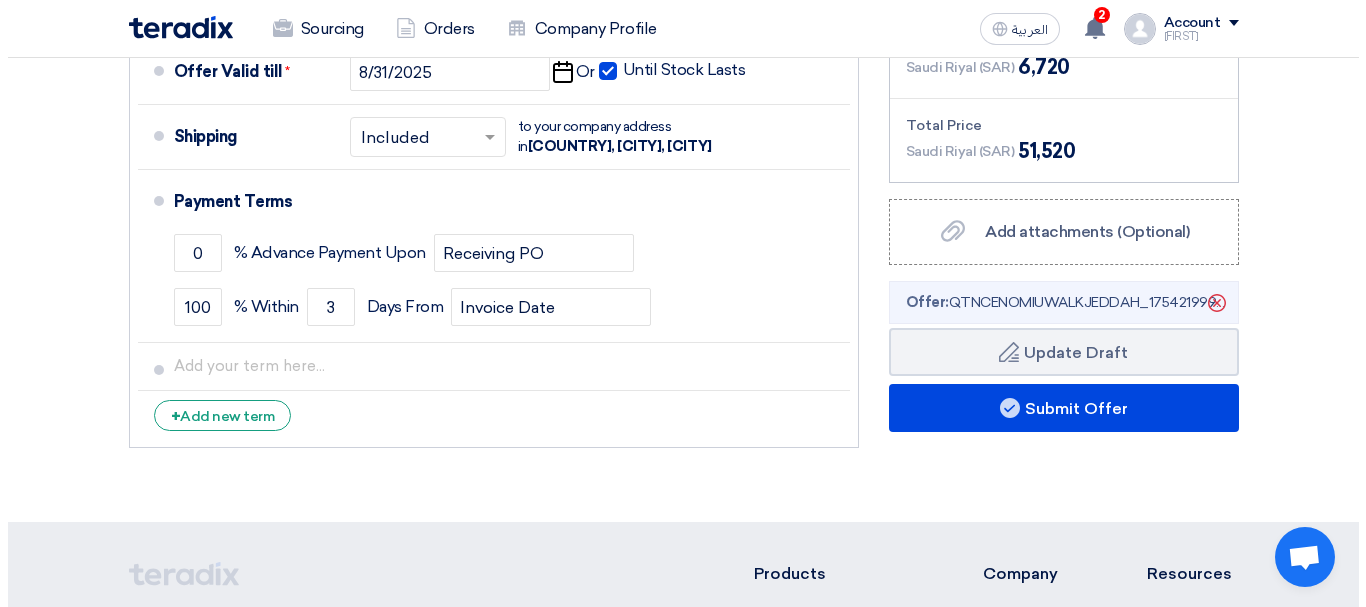 scroll, scrollTop: 1000, scrollLeft: 0, axis: vertical 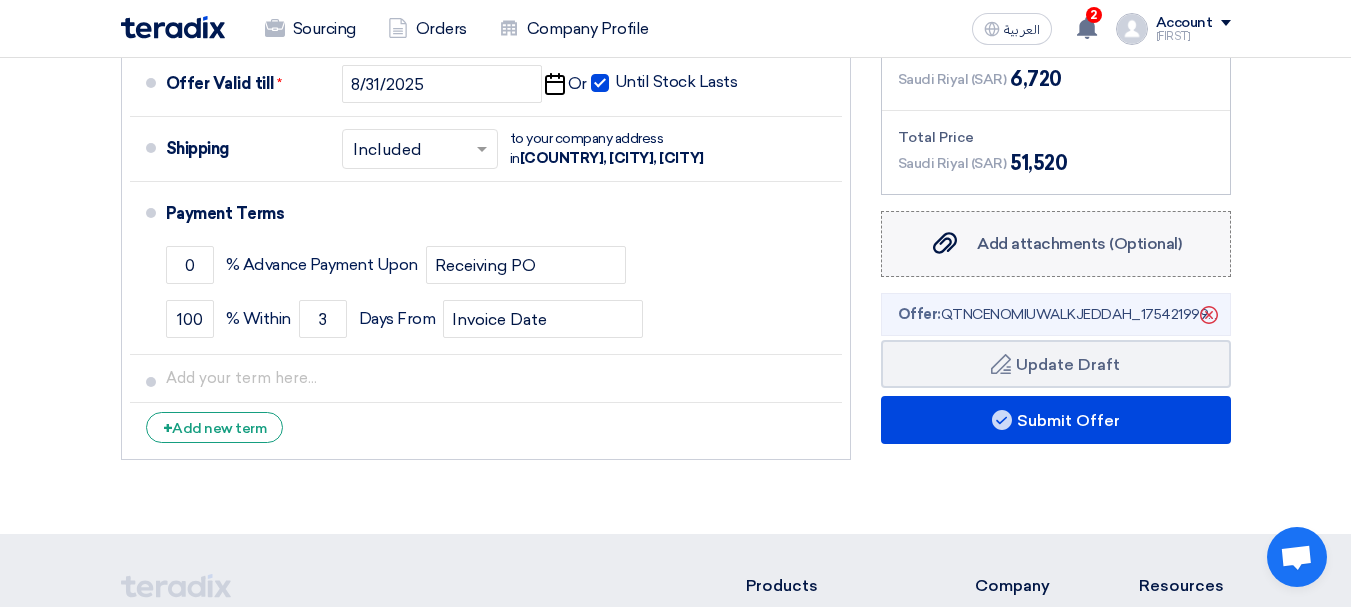 click on "Add attachments (Optional)" 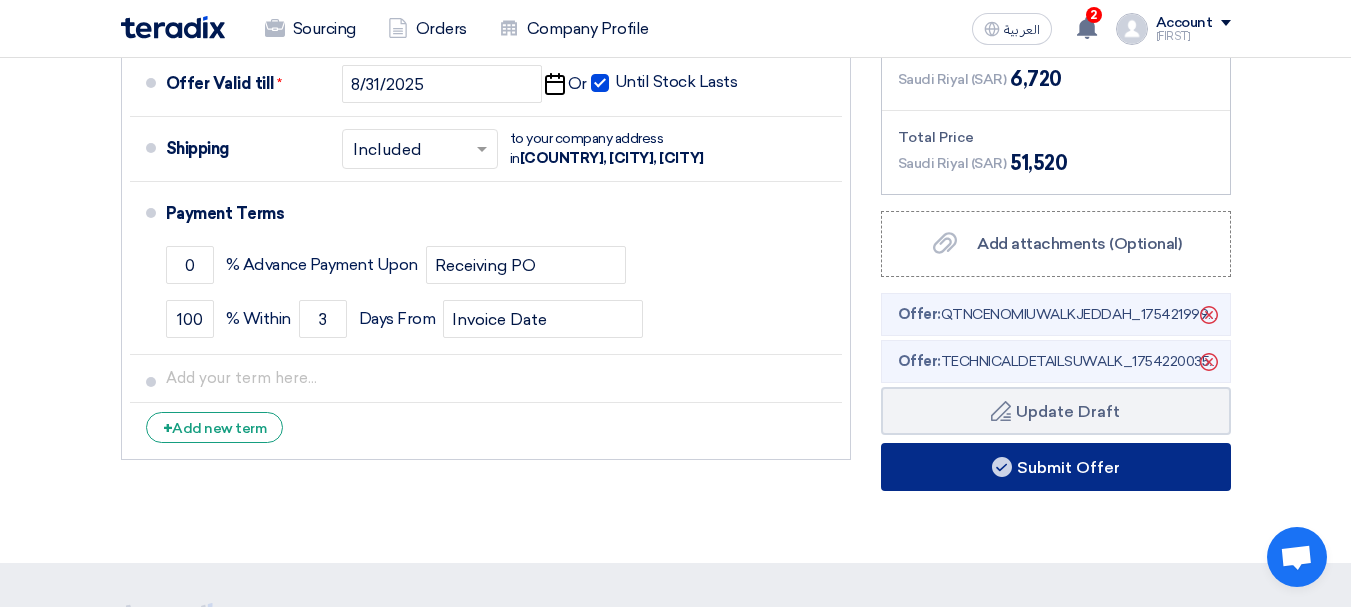 click on "Submit Offer" 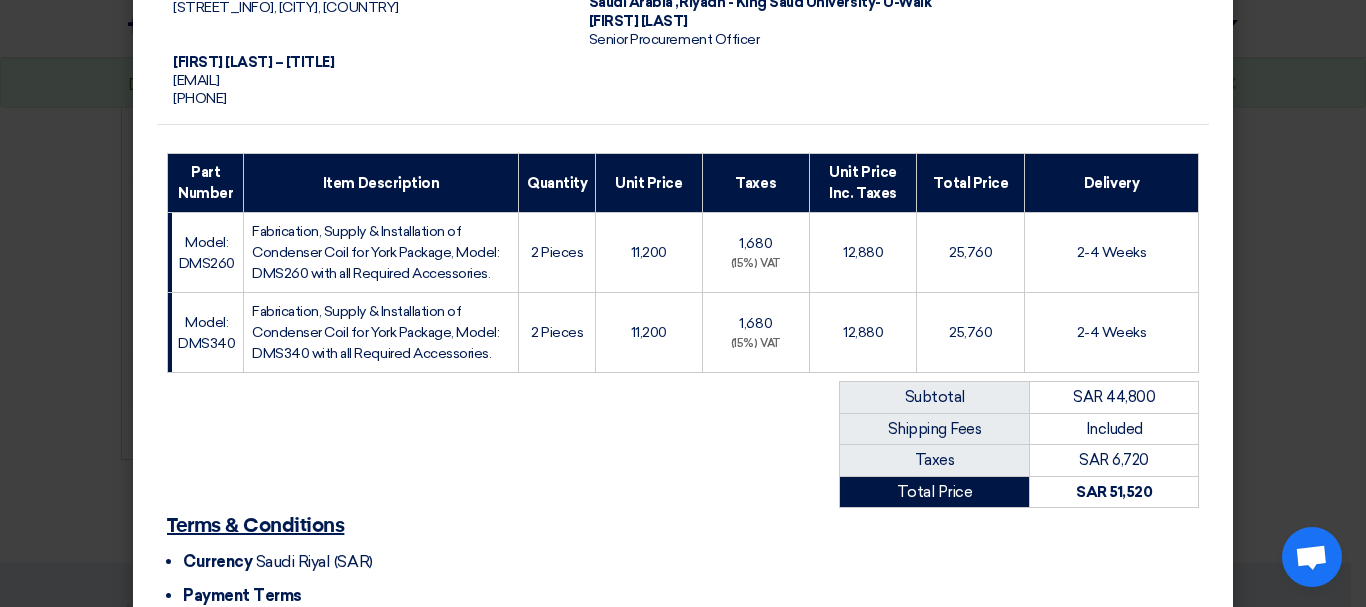 scroll, scrollTop: 531, scrollLeft: 0, axis: vertical 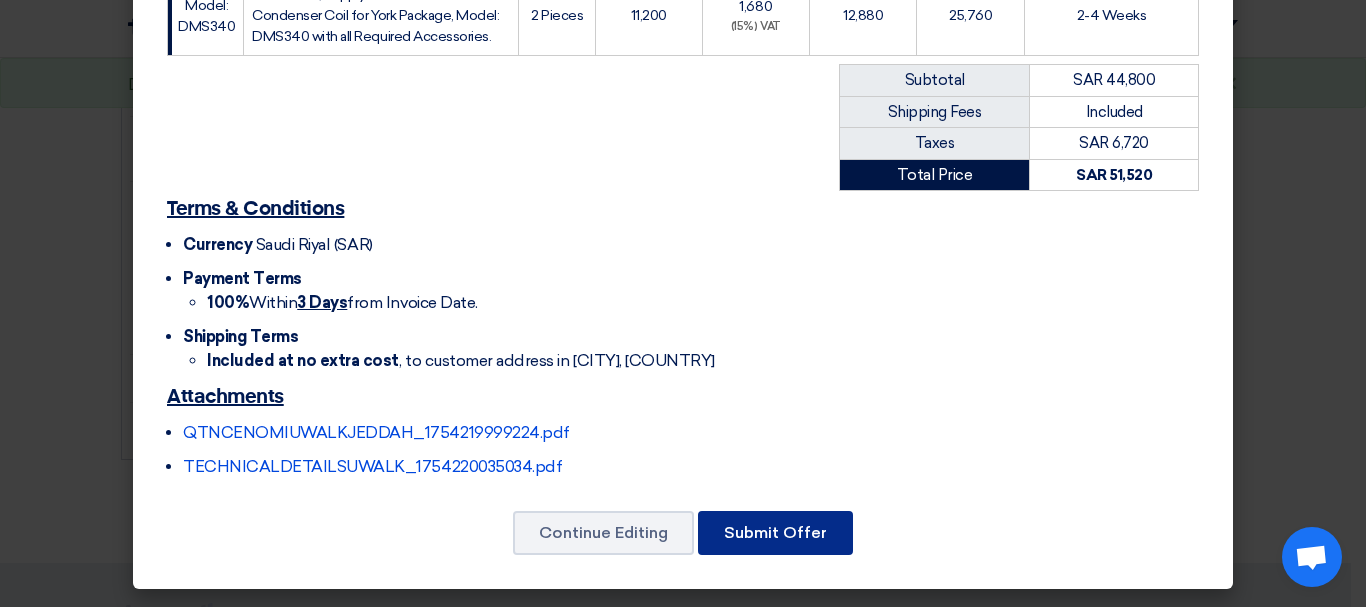 click on "Submit Offer" 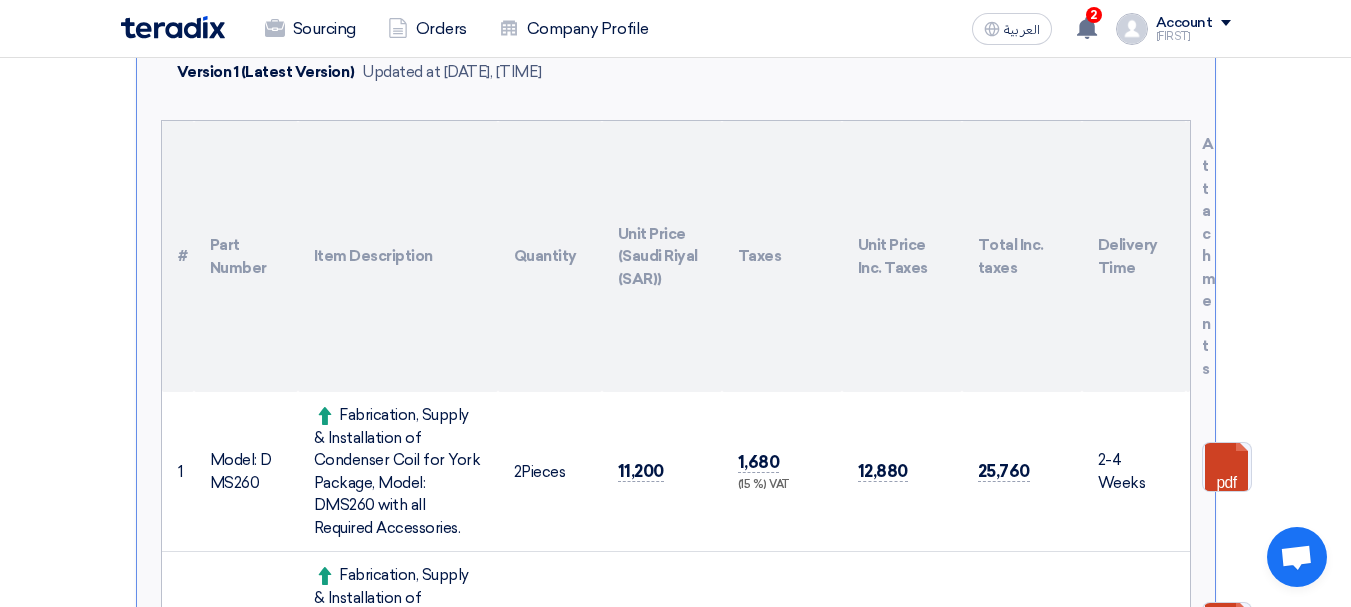 scroll, scrollTop: 200, scrollLeft: 0, axis: vertical 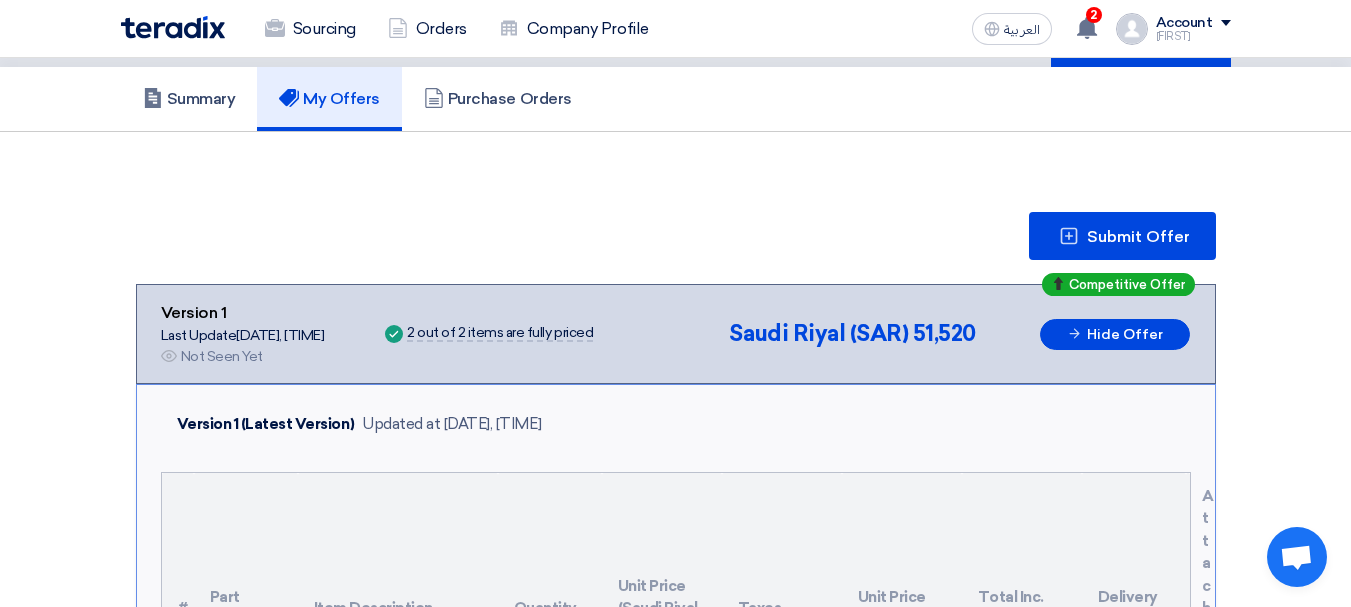 click on "Competitive Offer" at bounding box center (1127, 284) 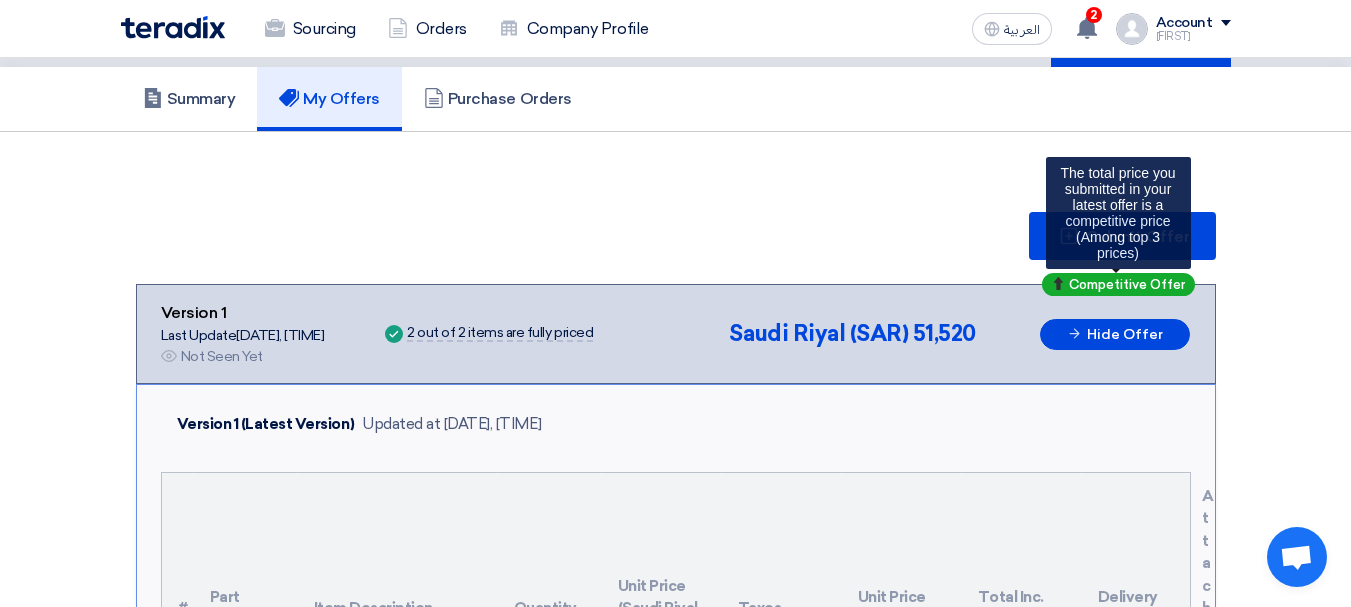 click on "Competitive Offer" at bounding box center (1127, 284) 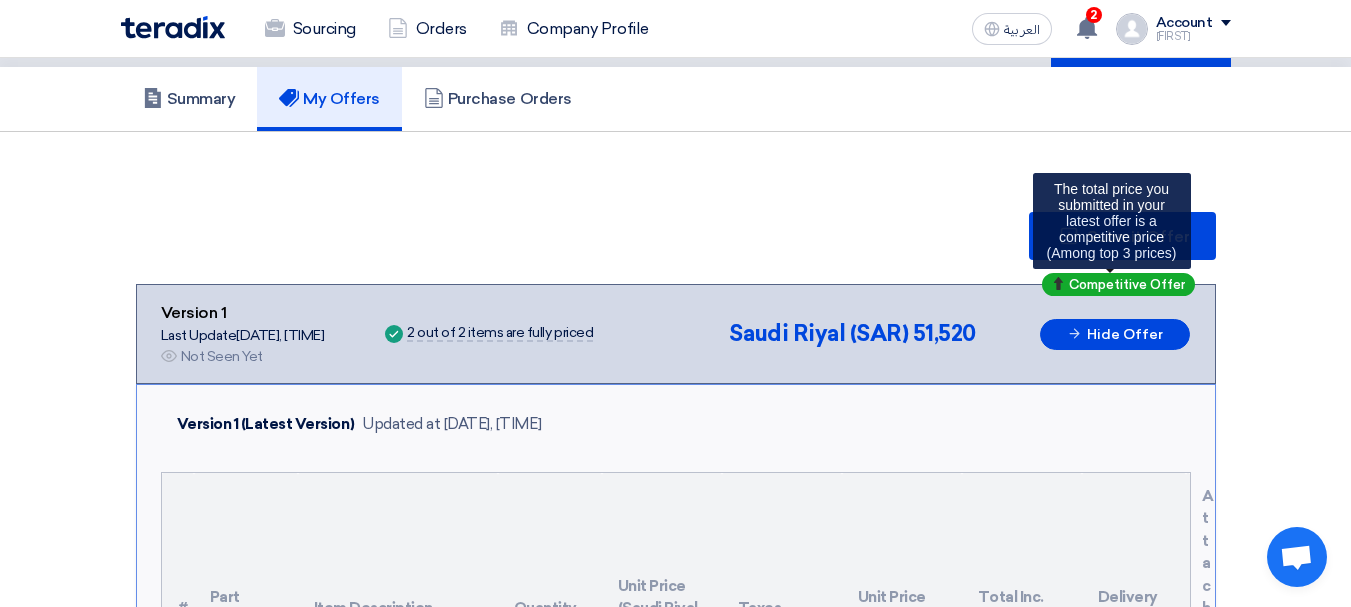 click on "Competitive Offer" at bounding box center [1118, 284] 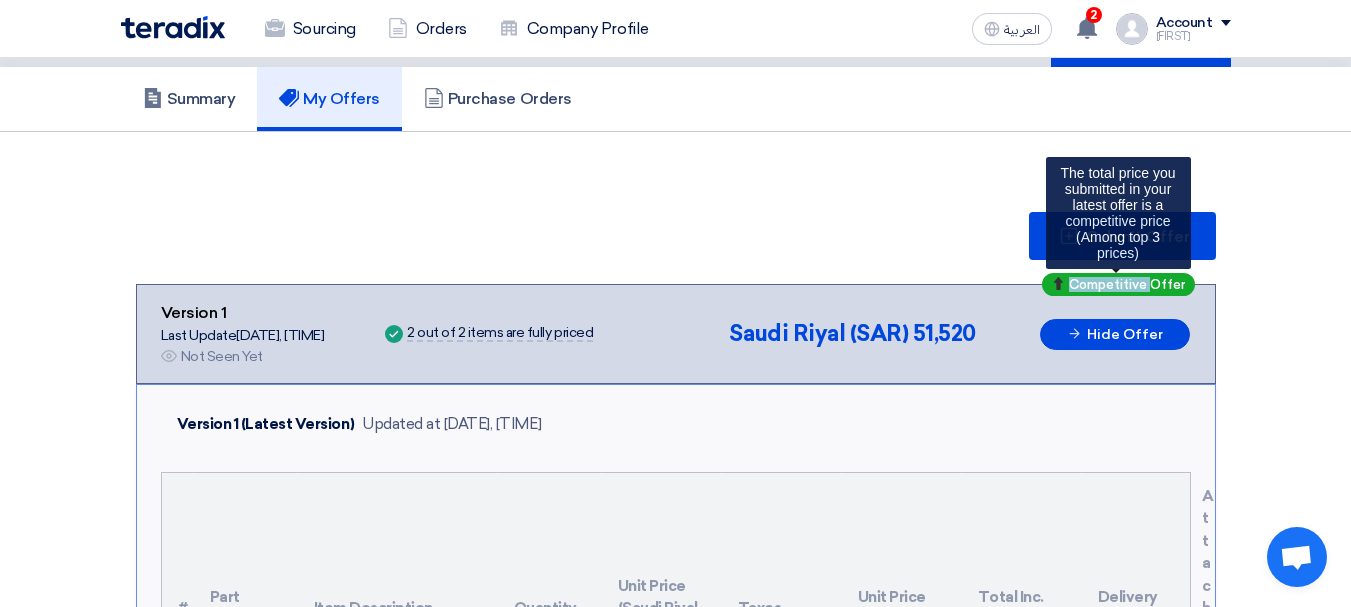 click on "Competitive Offer" at bounding box center (1118, 284) 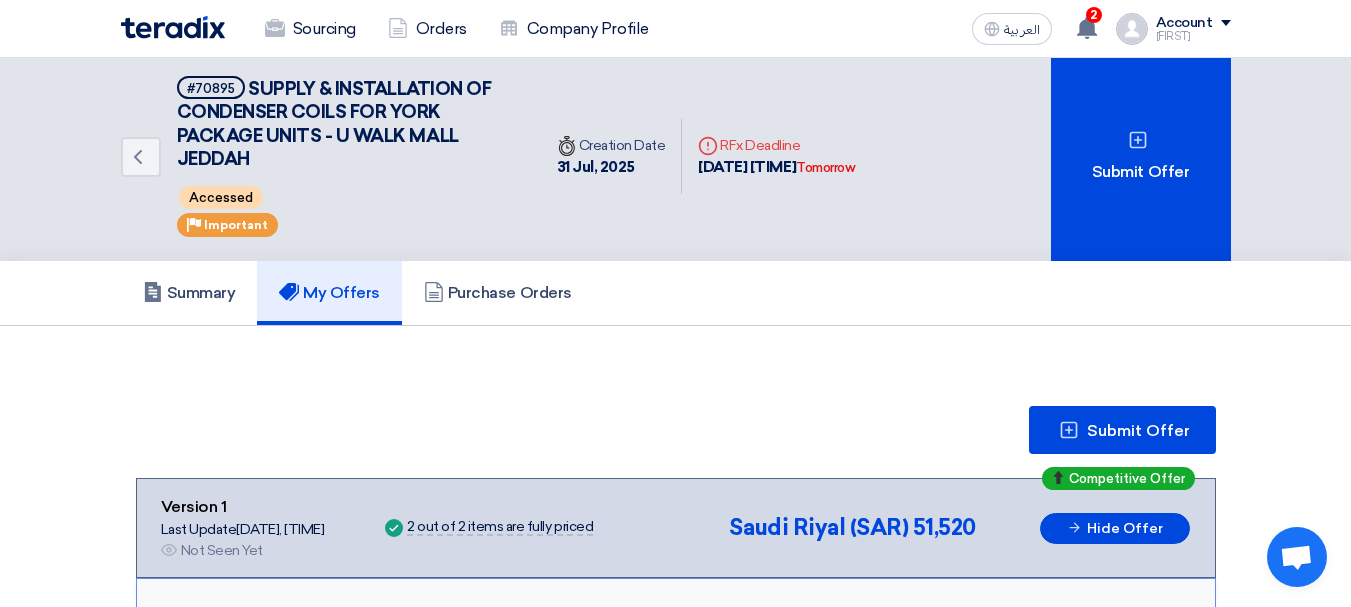 scroll, scrollTop: 0, scrollLeft: 0, axis: both 